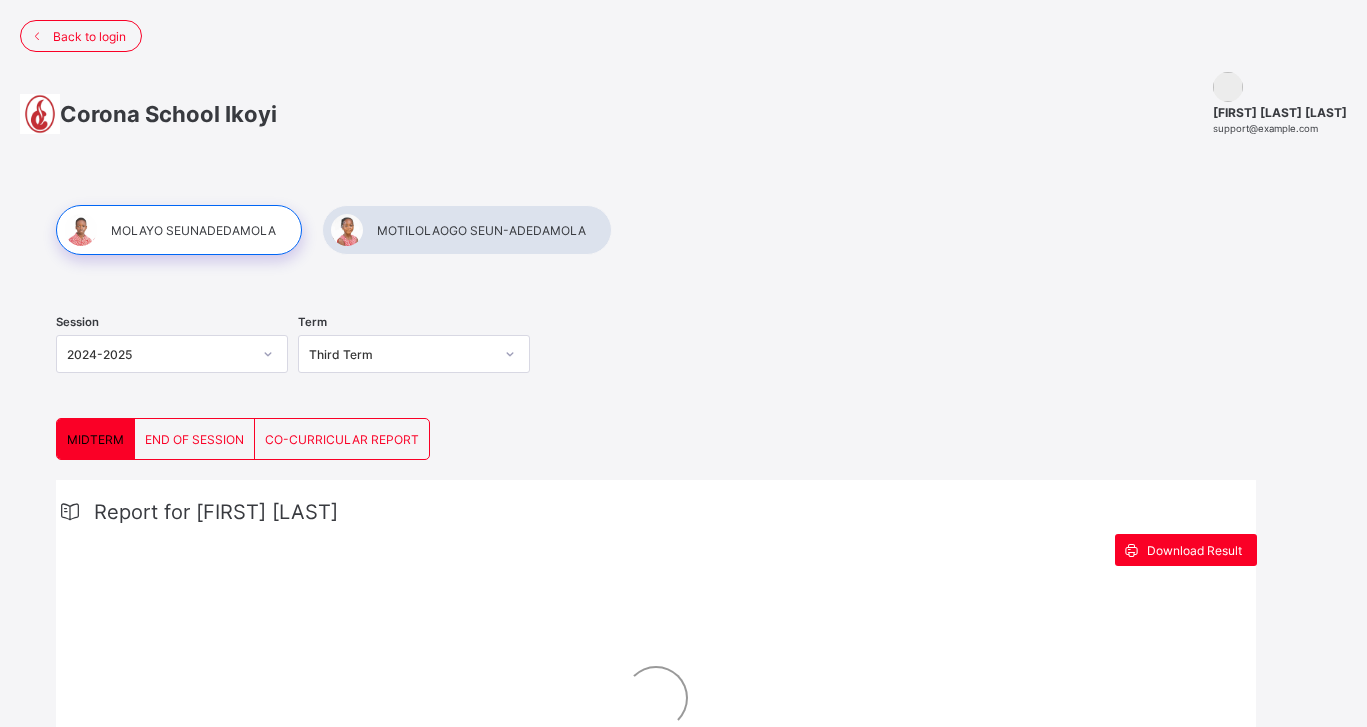 scroll, scrollTop: 0, scrollLeft: 0, axis: both 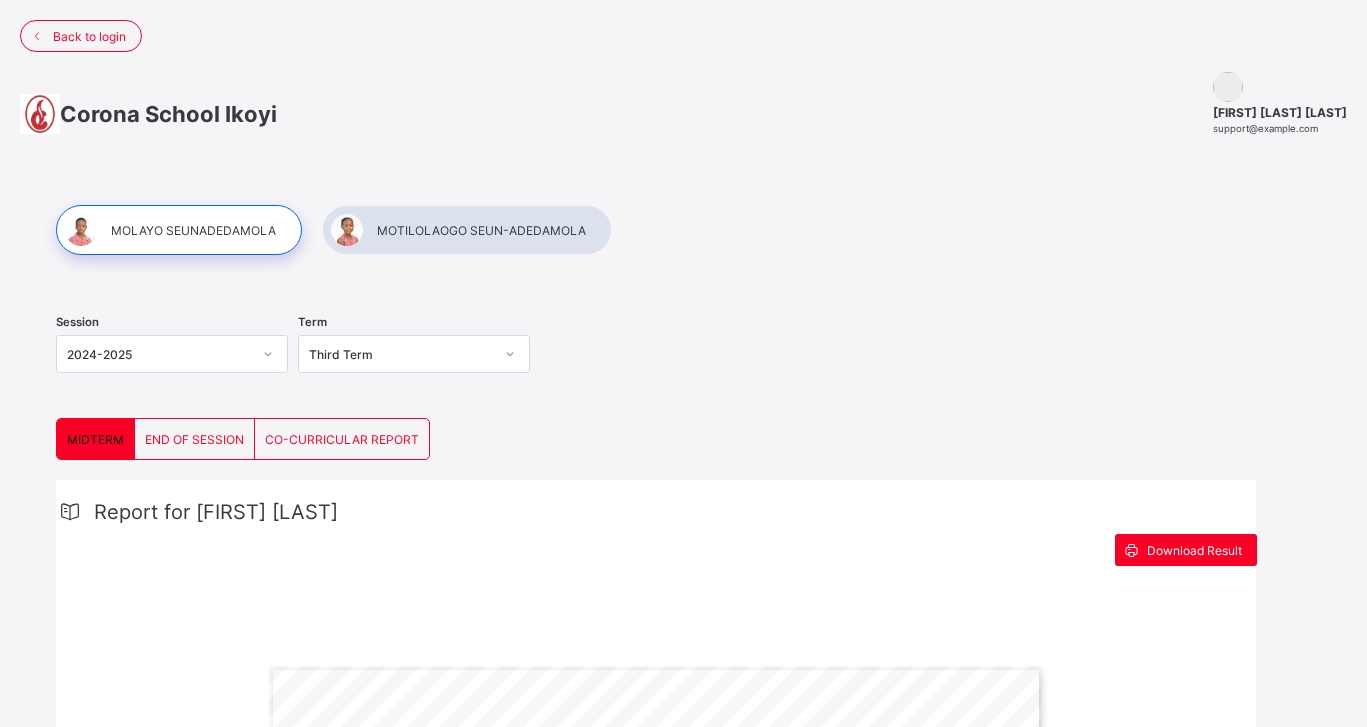 click 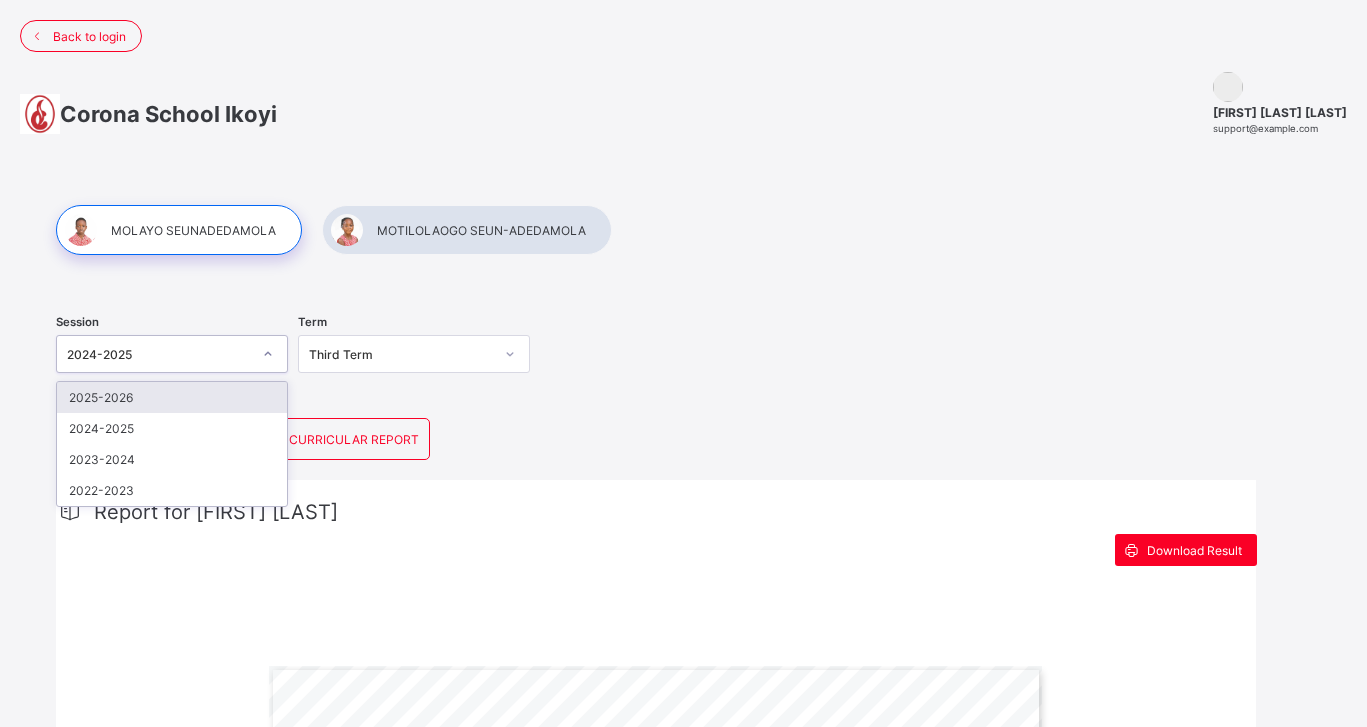 click at bounding box center [467, 230] 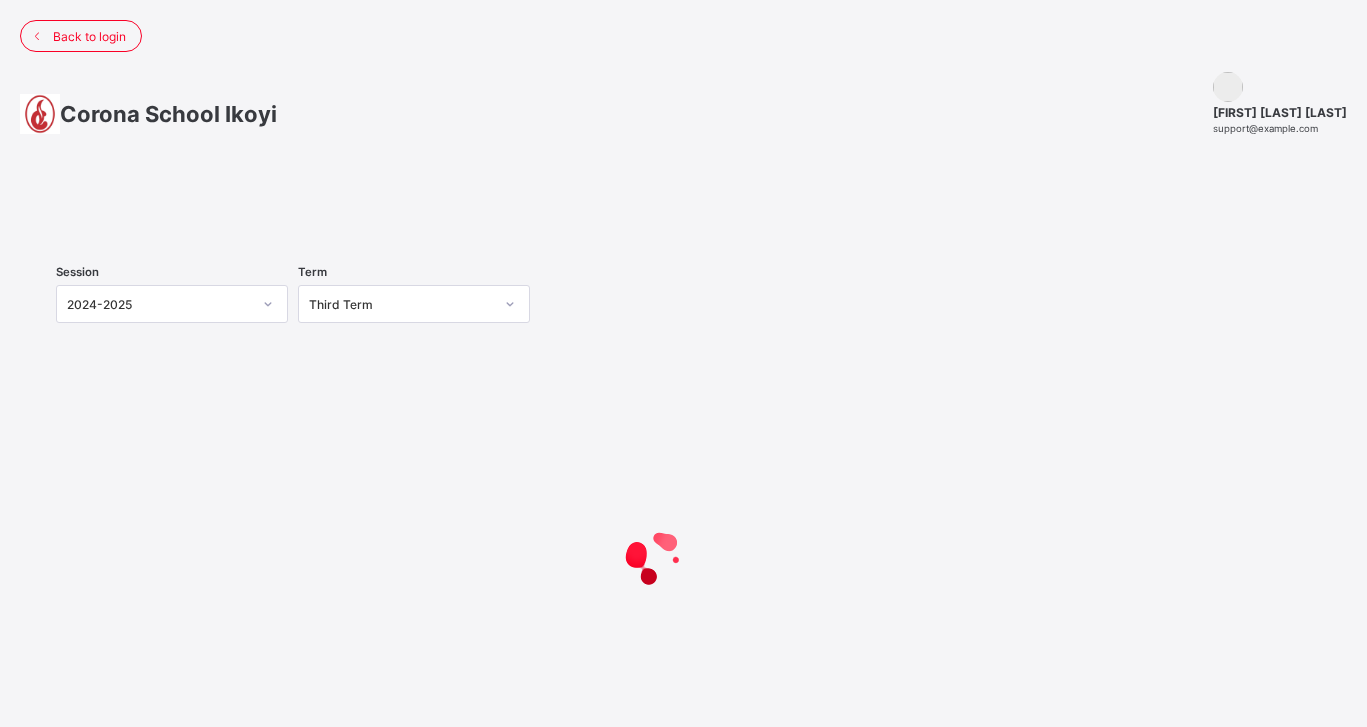 click at bounding box center [683, 205] 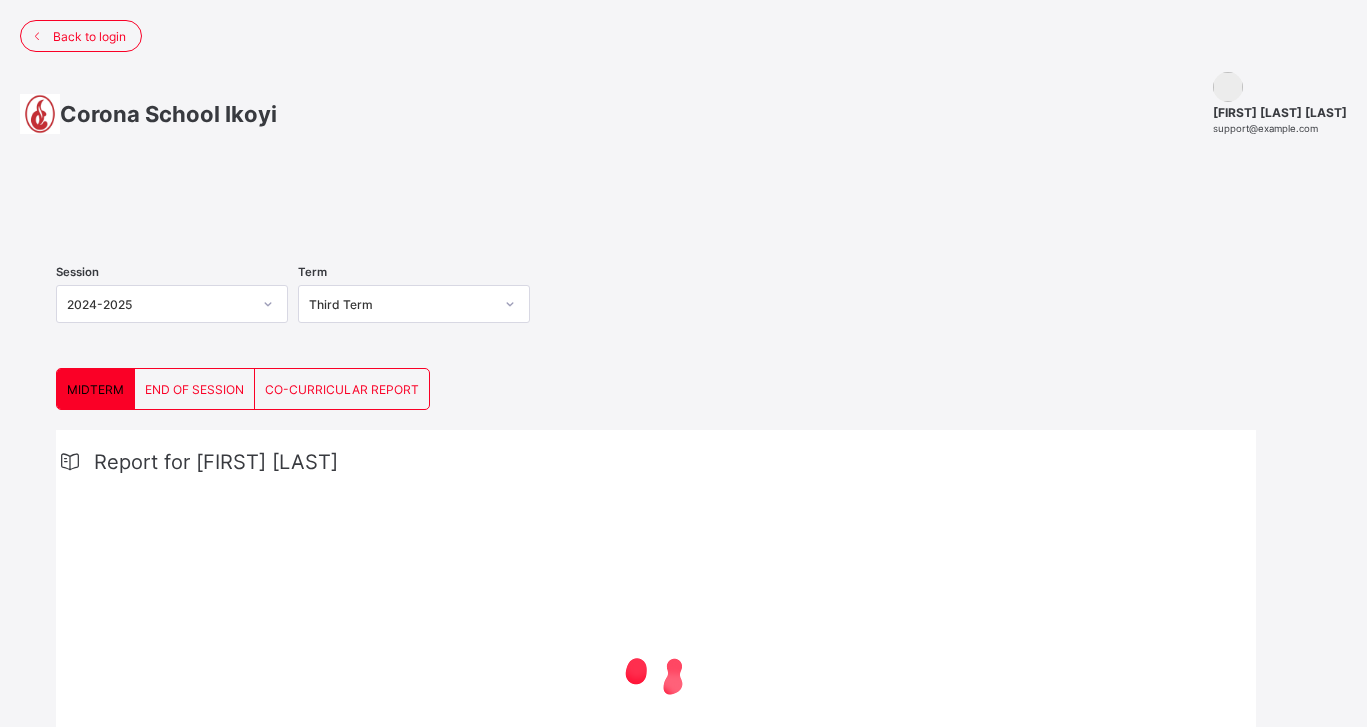 click on "END OF SESSION" at bounding box center (194, 389) 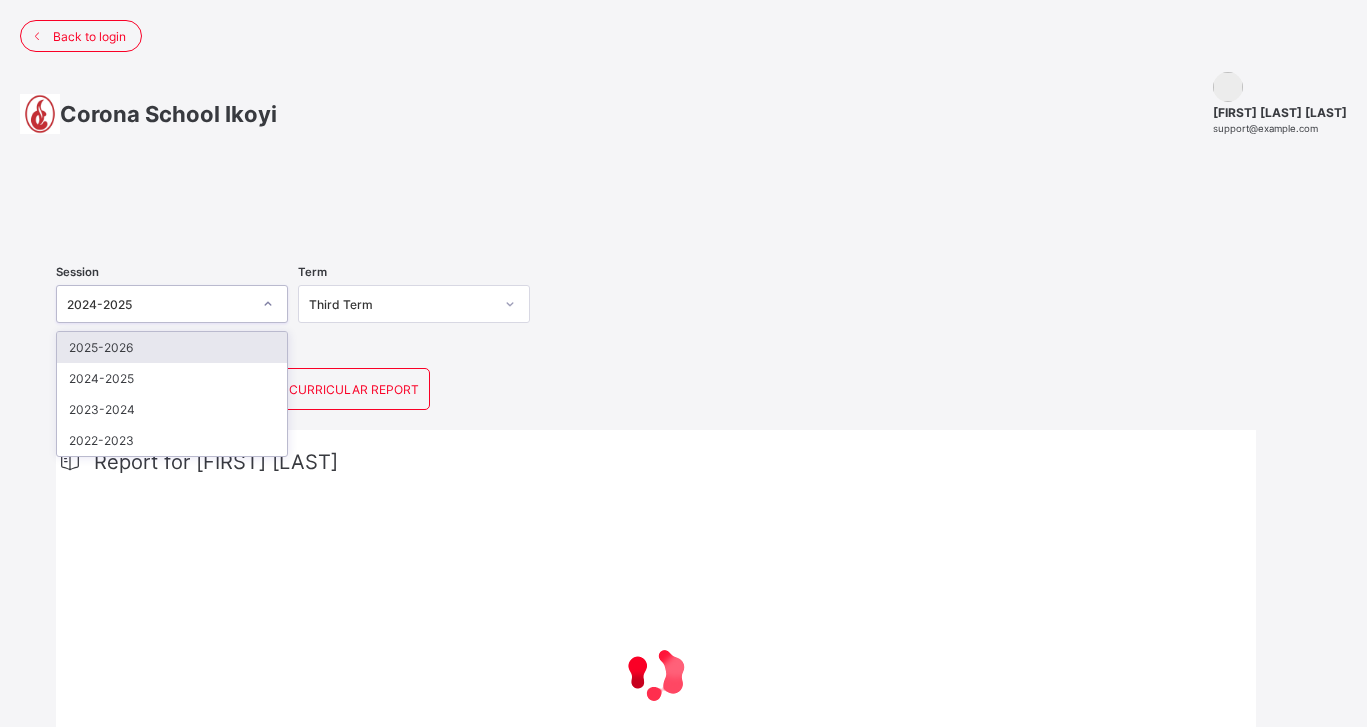 click 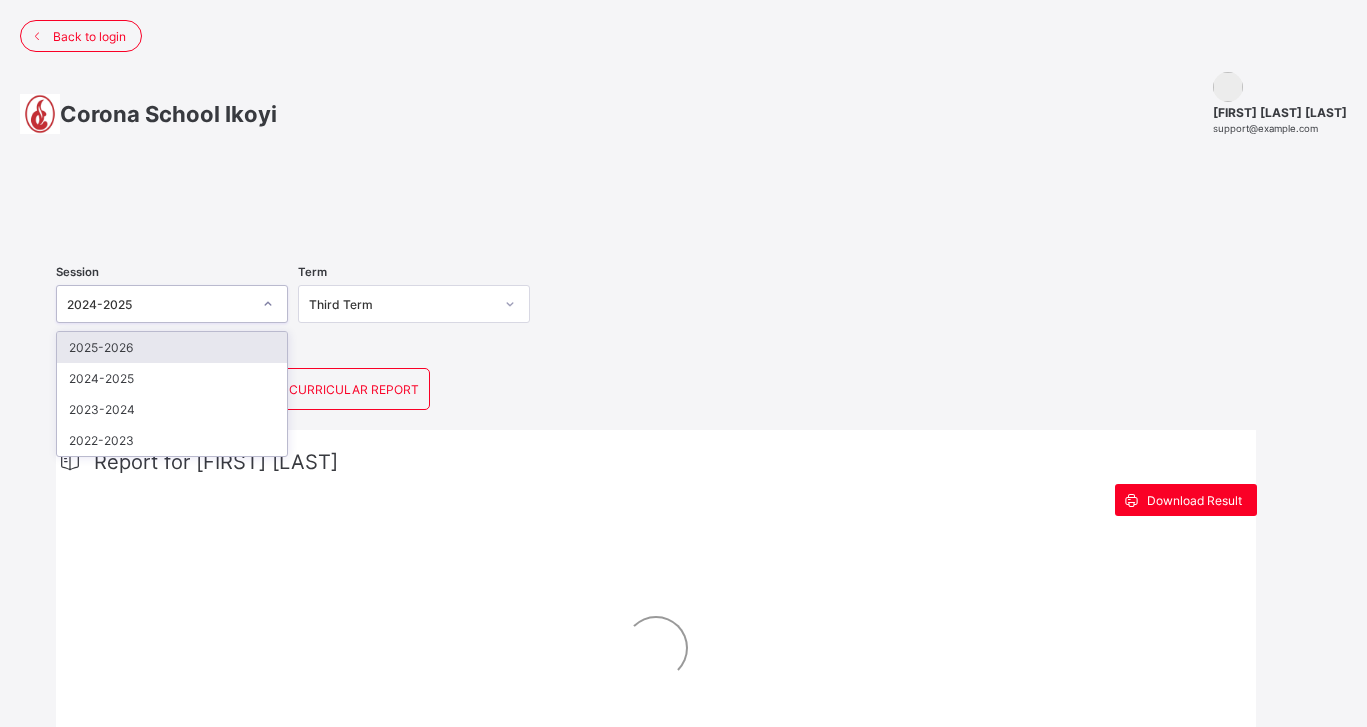 click on "2025-2026" at bounding box center (172, 347) 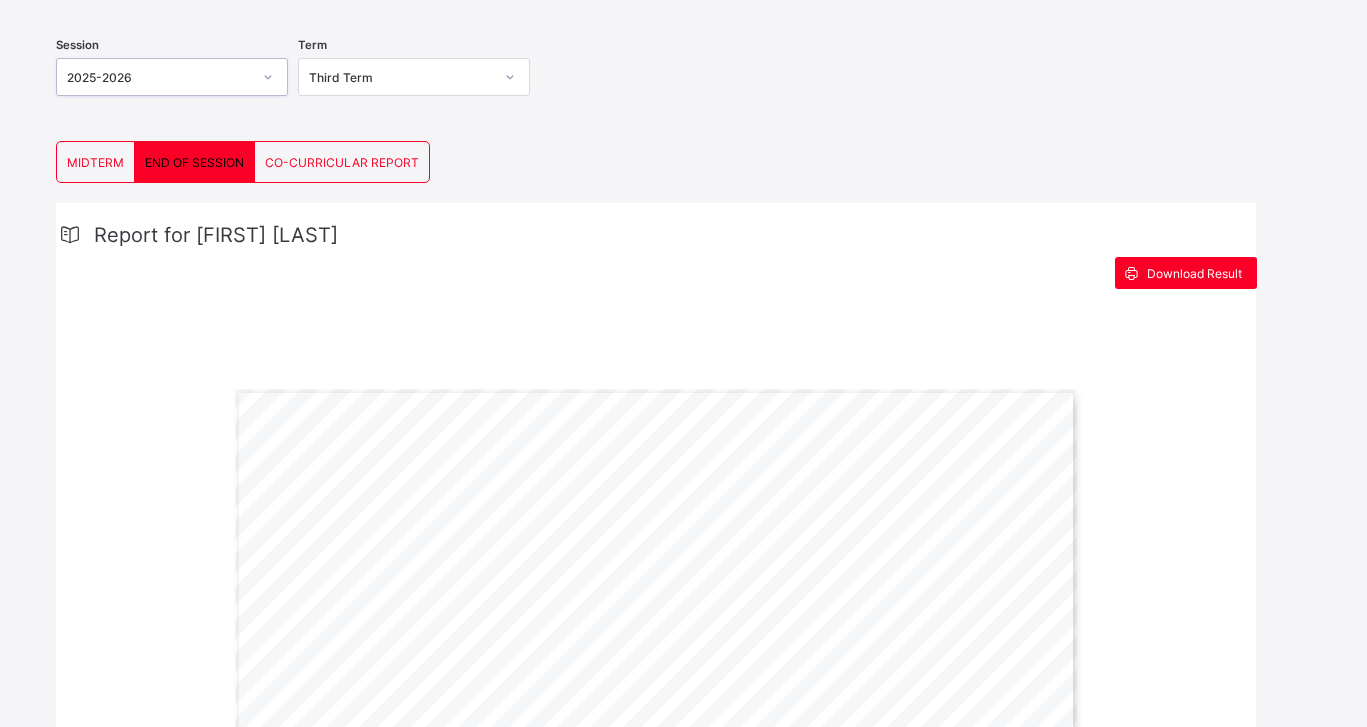 scroll, scrollTop: 234, scrollLeft: 0, axis: vertical 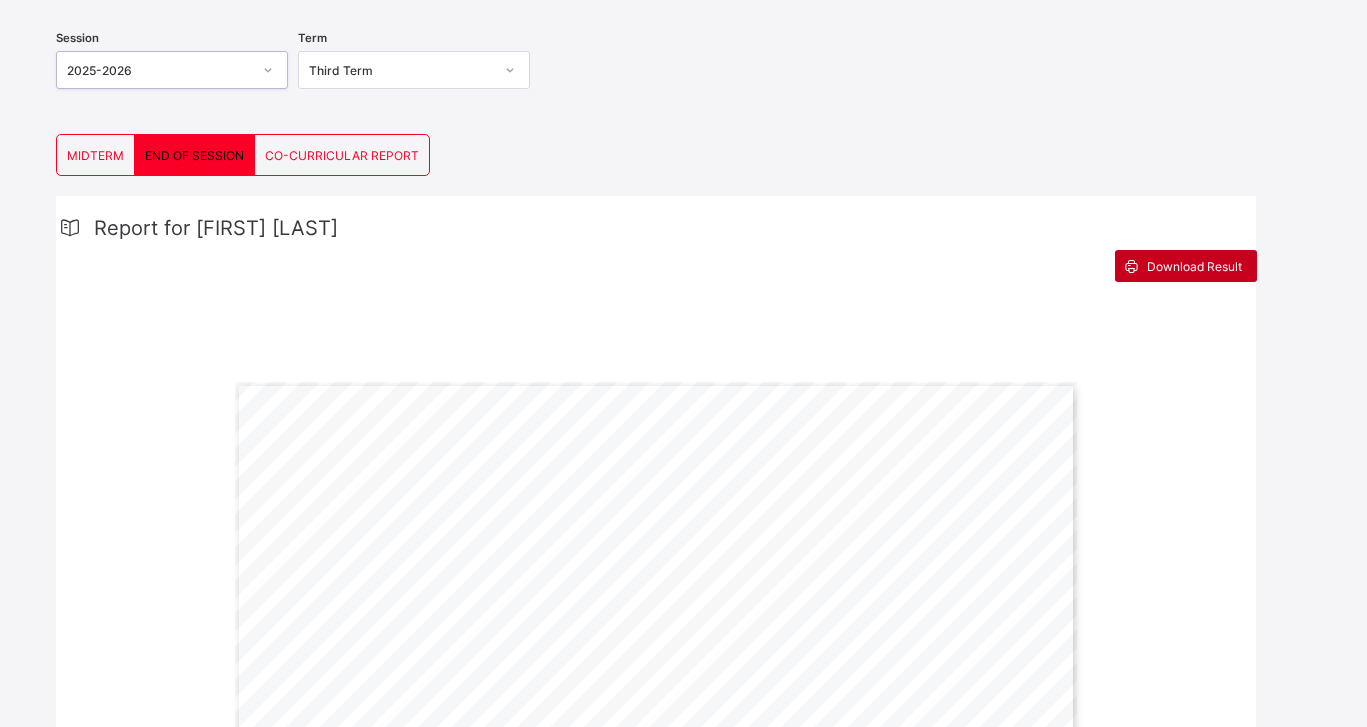 click on "Download Result" at bounding box center [1194, 266] 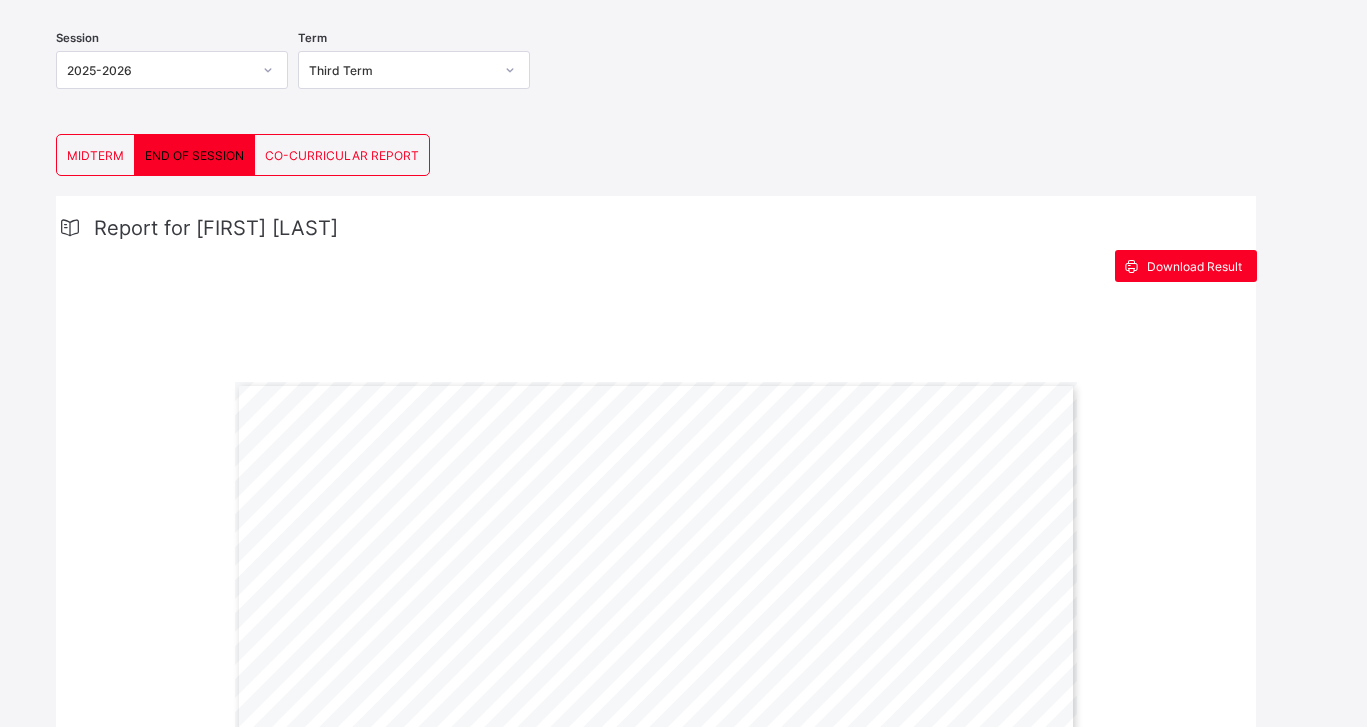 click 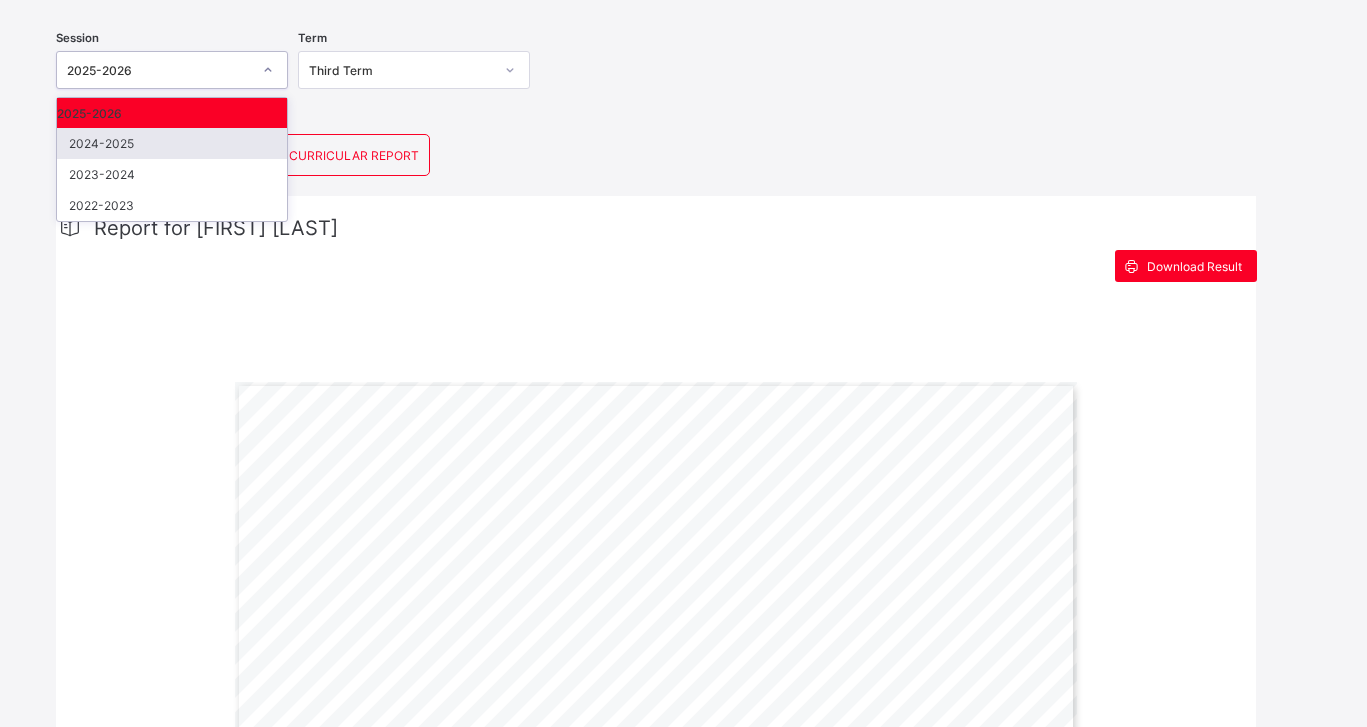 click on "2024-2025" at bounding box center (172, 143) 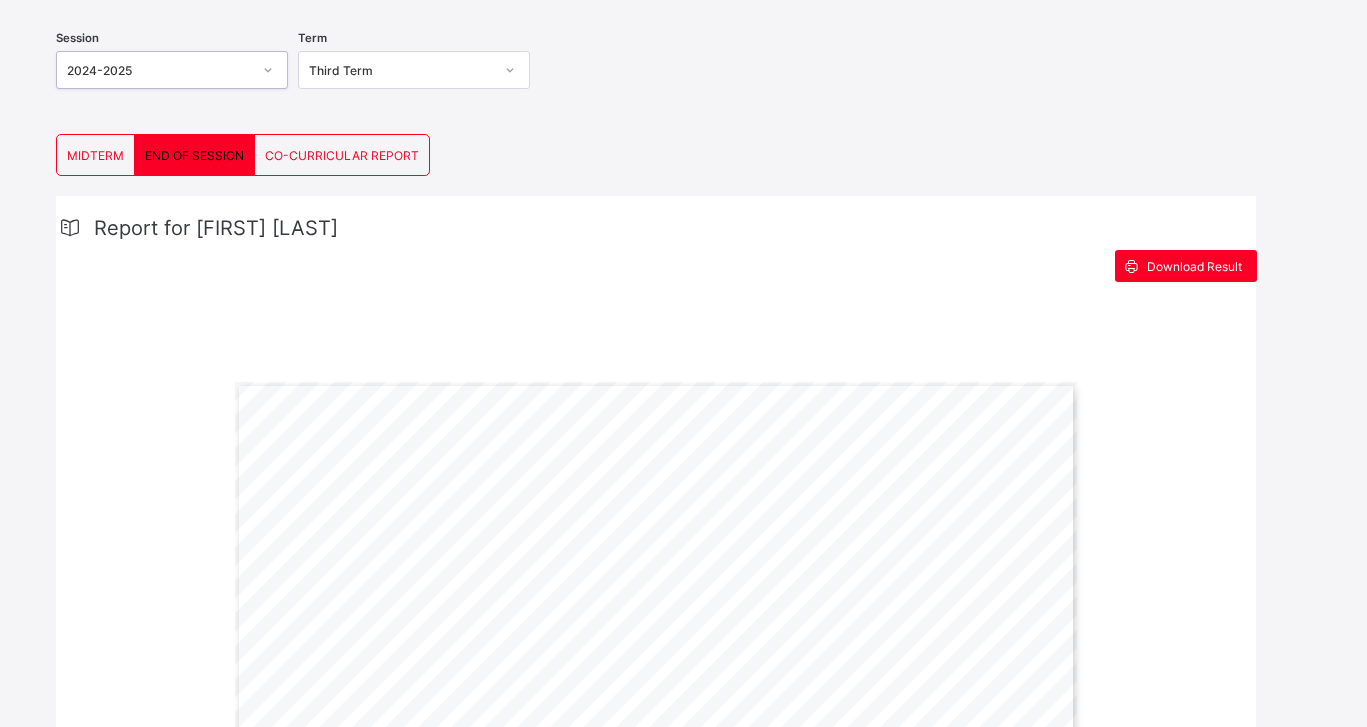 click on "MIDTERM END OF SESSION CO-CURRICULAR REPORT END OF SESSION More Options   Report for  [FIRST] [LAST] Download Result   Page 1   Powered by Flexisaf Edusoft Limited | https://safsims.com COGNITIVE ABILITY   PUPIL’S CONTINUOUS ASSESSMENT REPORT (ANNUAL RESULT) SUBJECTS   TOTAL MARKS CA TEST 1 C.A. TEST 2 C.A. TEST 3 C.A. TEST 4 C.A. TEST 5 C.A. SCORE EXAM SCORE TERM TOTAL   GRADE   CLASS AVG 1ST TERM 2ND TERM 3RD TERM YEAR AVG   TEACHER’S REMARKS COMPREHENSION   20   15.0   20.0   20.0   16.0   20.0   18.2   18.0   18.1   16.6   14.4   15.7   18.1   16.1 CREATIVE WRITING   10   6.0   8.0   8.5   5.0   9.5   7.4   9.0   8.2   8.0   6.8   6.3   8.2   7.1 GRAMMAR   40   30.0   40.0   28.4   30.0   40.0   33.7   34.0   33.8   34.4   29.1   27.0   33.8   30.0 READING   10   9.0   8.0   9.0   9.0   10.0   9.0   8.0   8.5   8.3   8.7   8.6   8.5   8.6 SPELLING   10   8.0   9.3   9.8   9.0   10.0   9.2   9.0   9.1   8.7   8.9   8.6   9.1   8.9 VERBAL REASONING LITERACY 10   9.0   10.0   10.0   9.5   10.0   9.7   8.0" at bounding box center [656, 908] 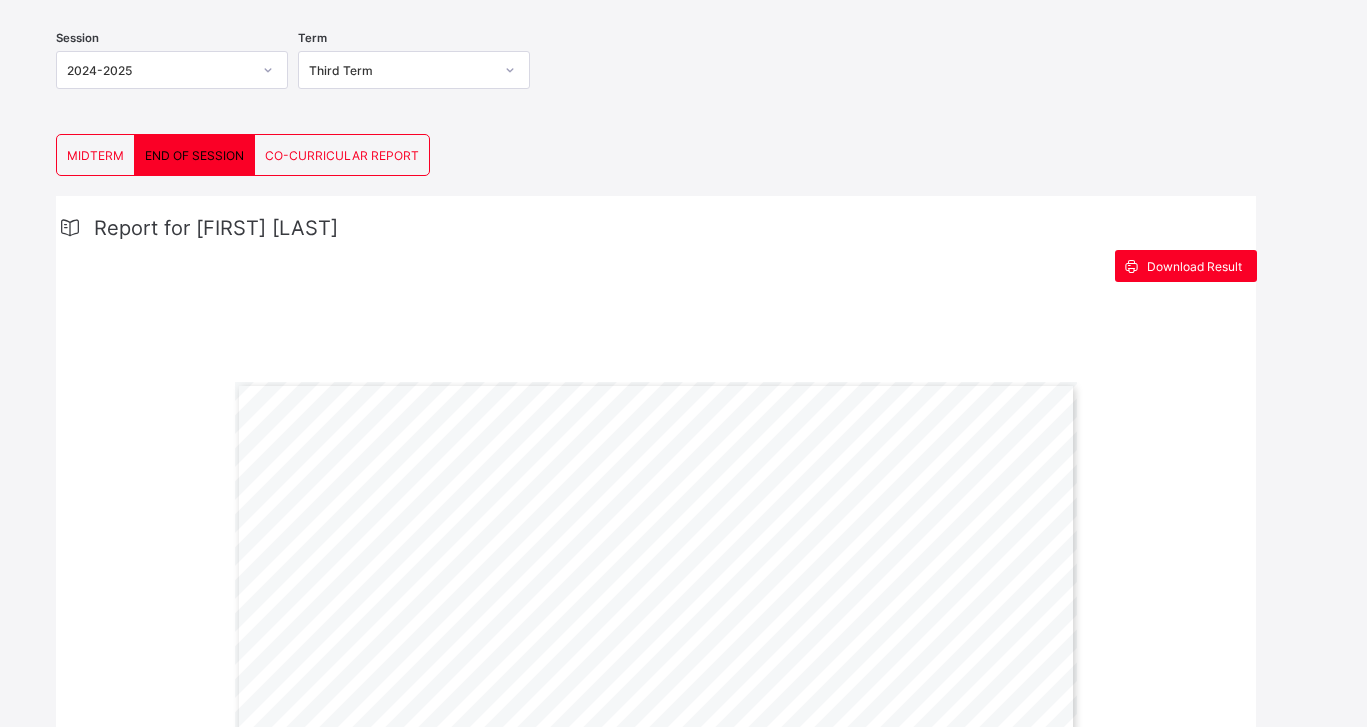 click on "Third Term" at bounding box center [395, 70] 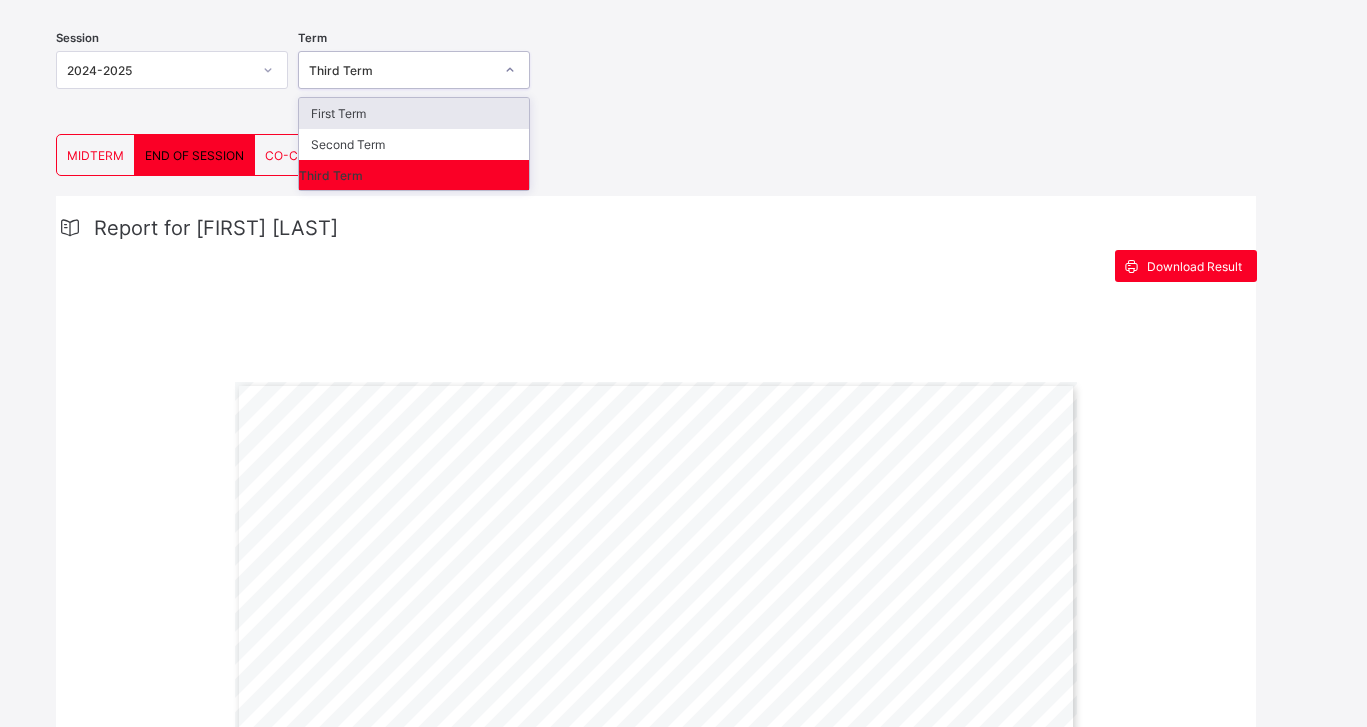 click on "Third Term" at bounding box center (395, 70) 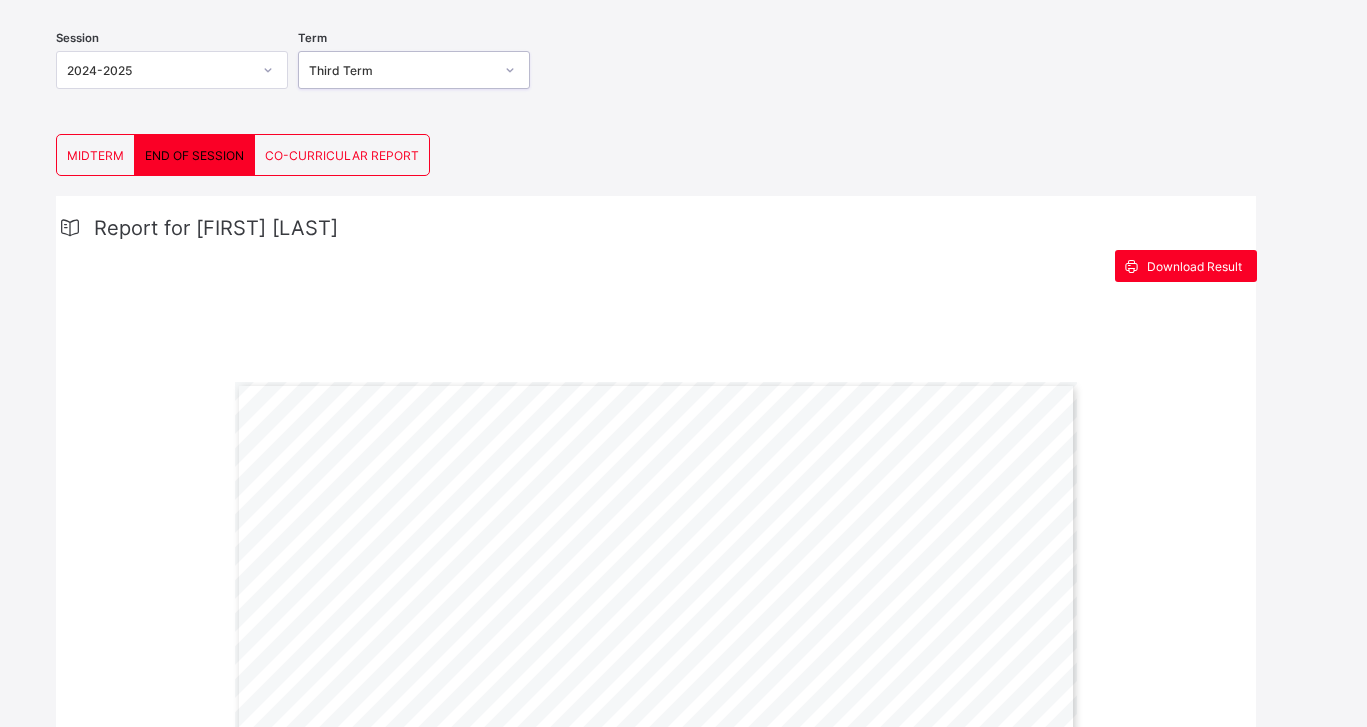 click on "Session 2024-2025 Term       0 results available. Select is focused ,type to refine list, press Down to open the menu,  Third Term" at bounding box center (656, 72) 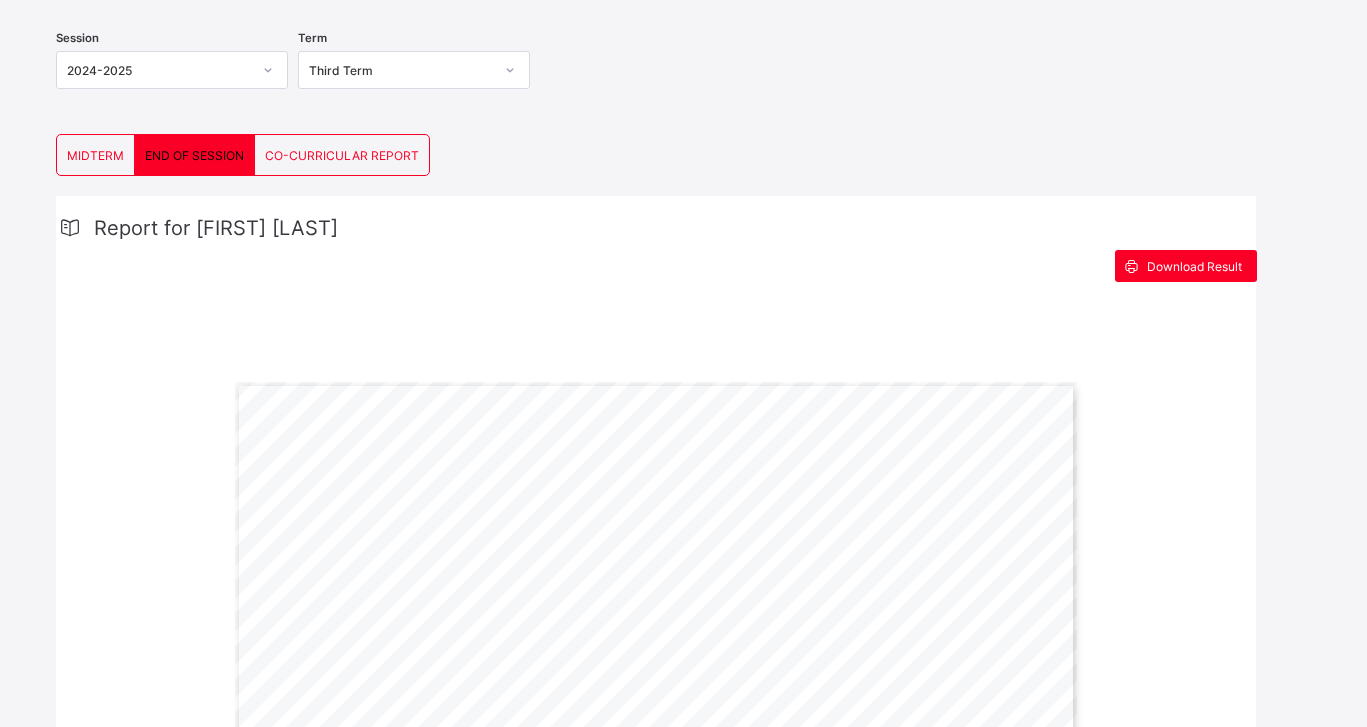click on "2024-2025" at bounding box center [159, 70] 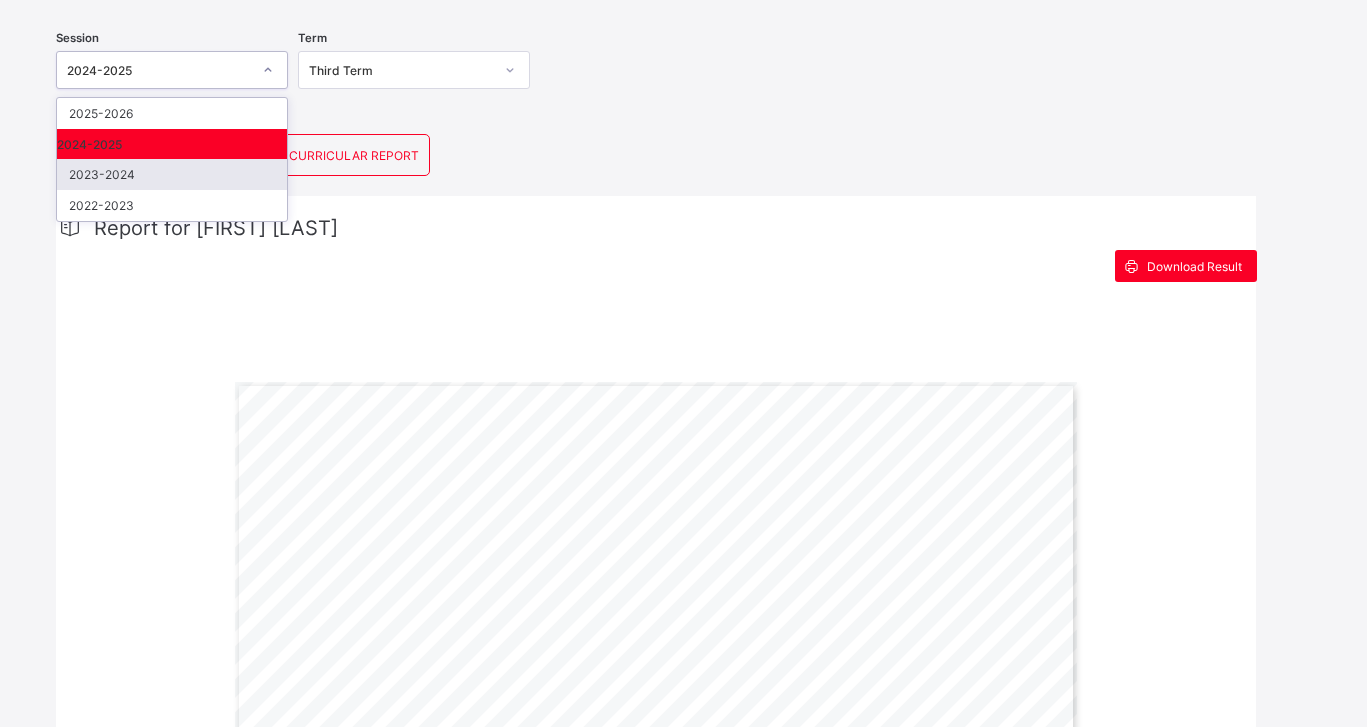 click on "2023-2024" at bounding box center [172, 174] 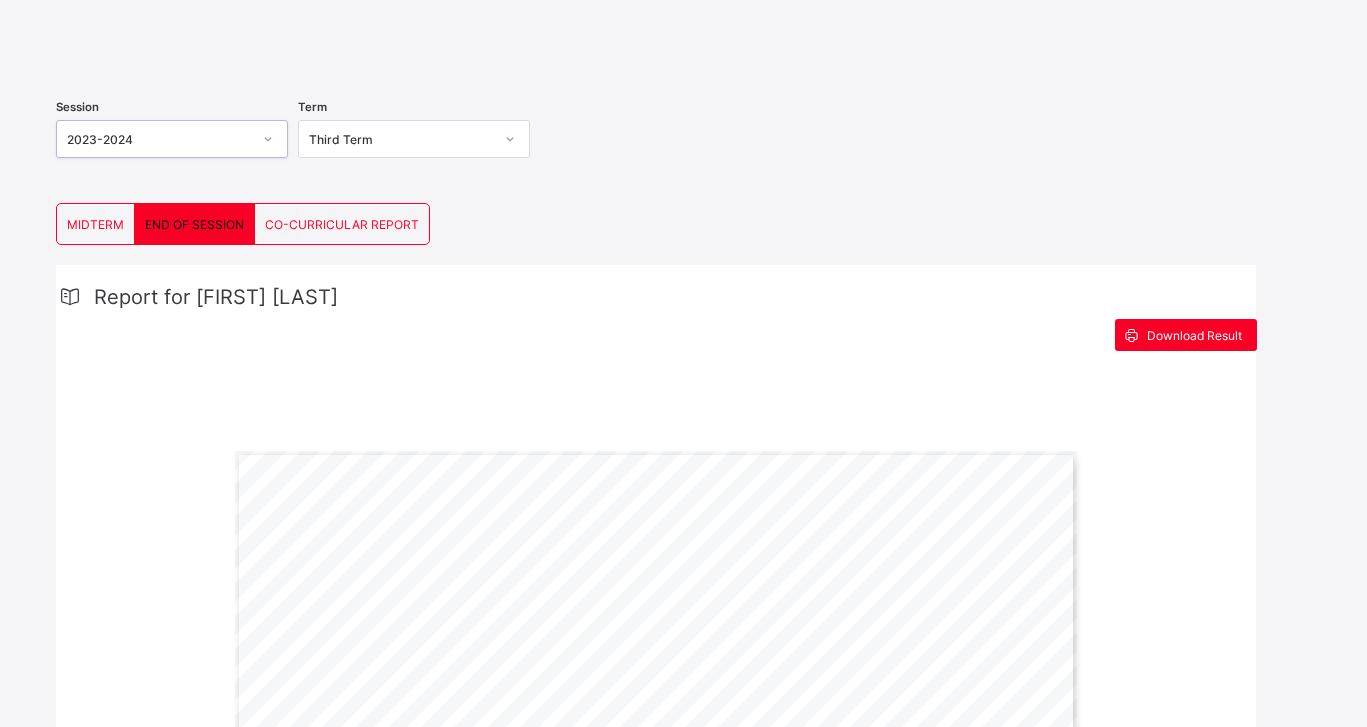 scroll, scrollTop: 180, scrollLeft: 0, axis: vertical 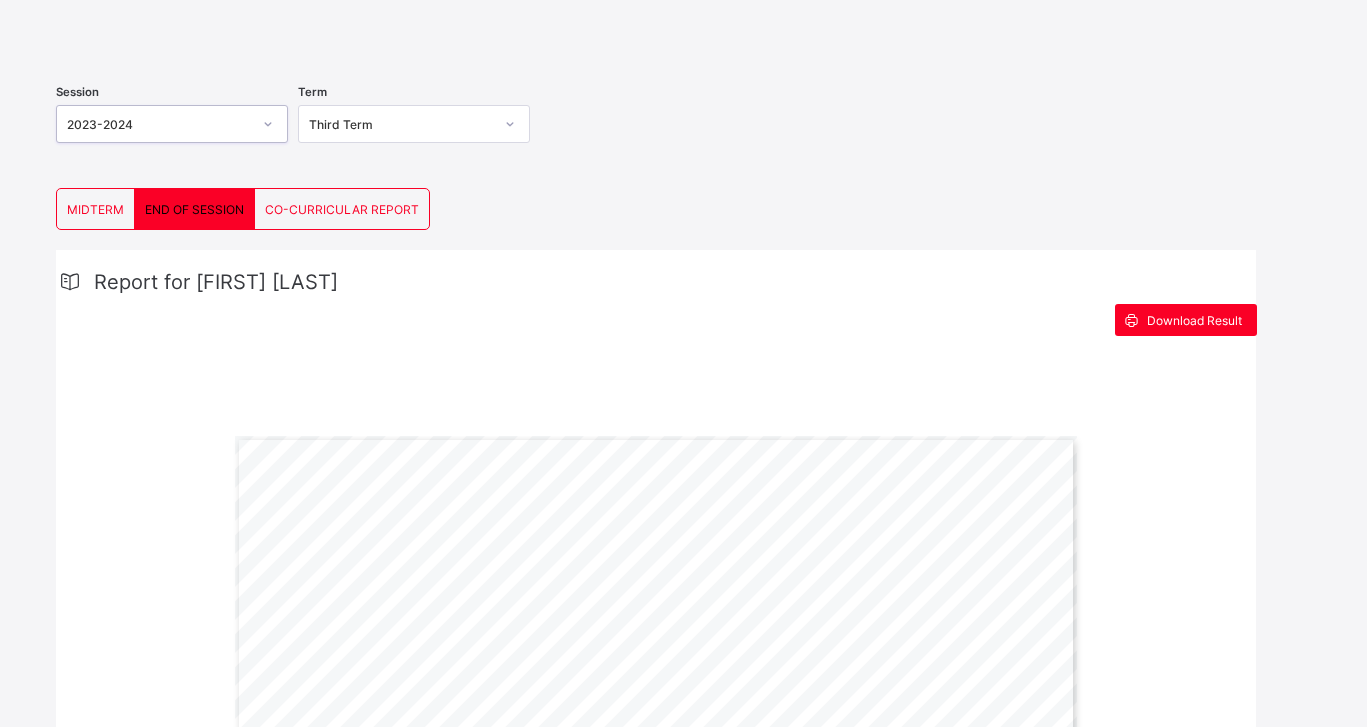 click on "MIDTERM" at bounding box center [95, 209] 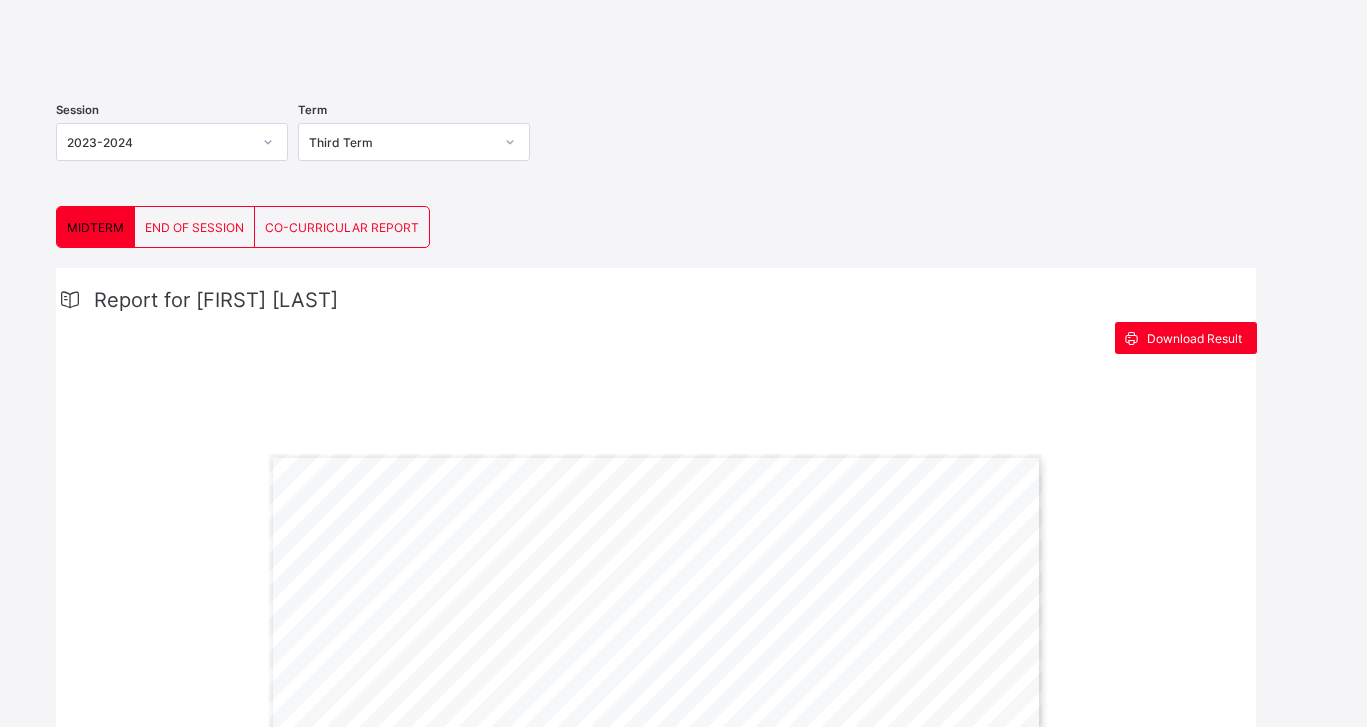 scroll, scrollTop: 180, scrollLeft: 0, axis: vertical 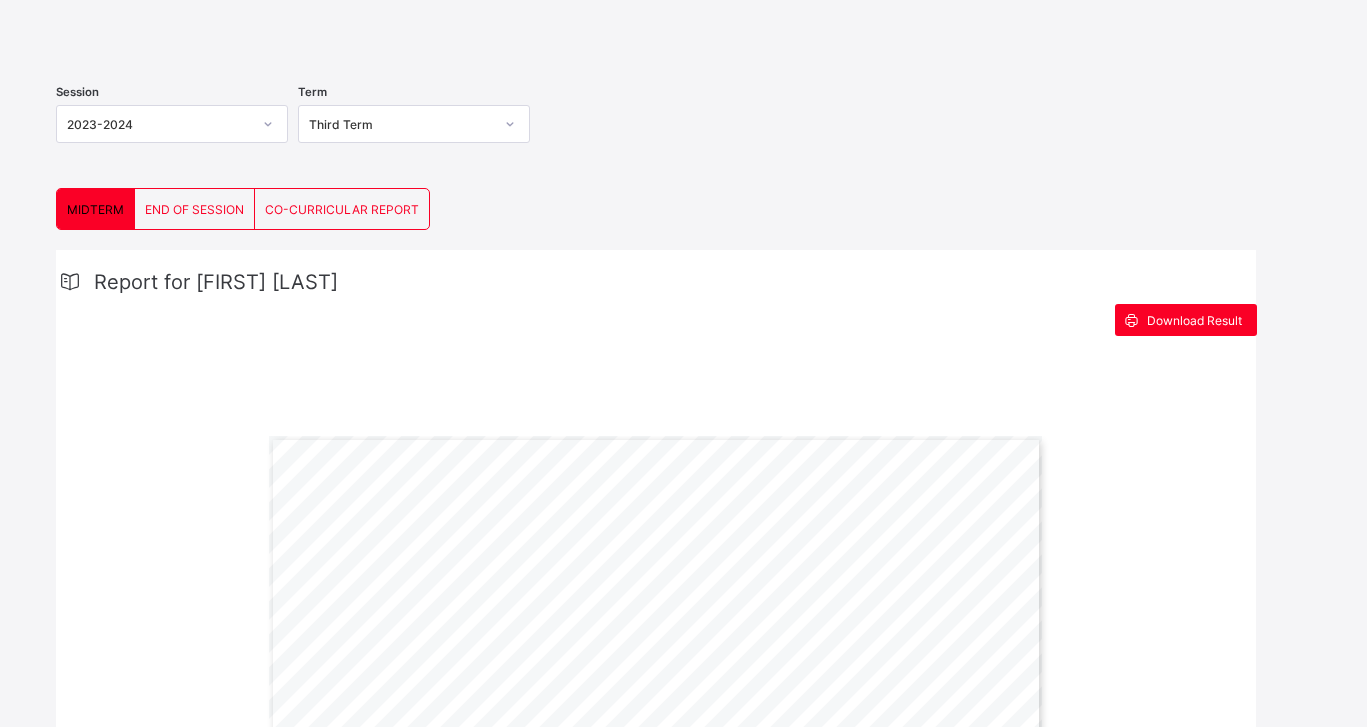 click on "END OF SESSION" at bounding box center [194, 209] 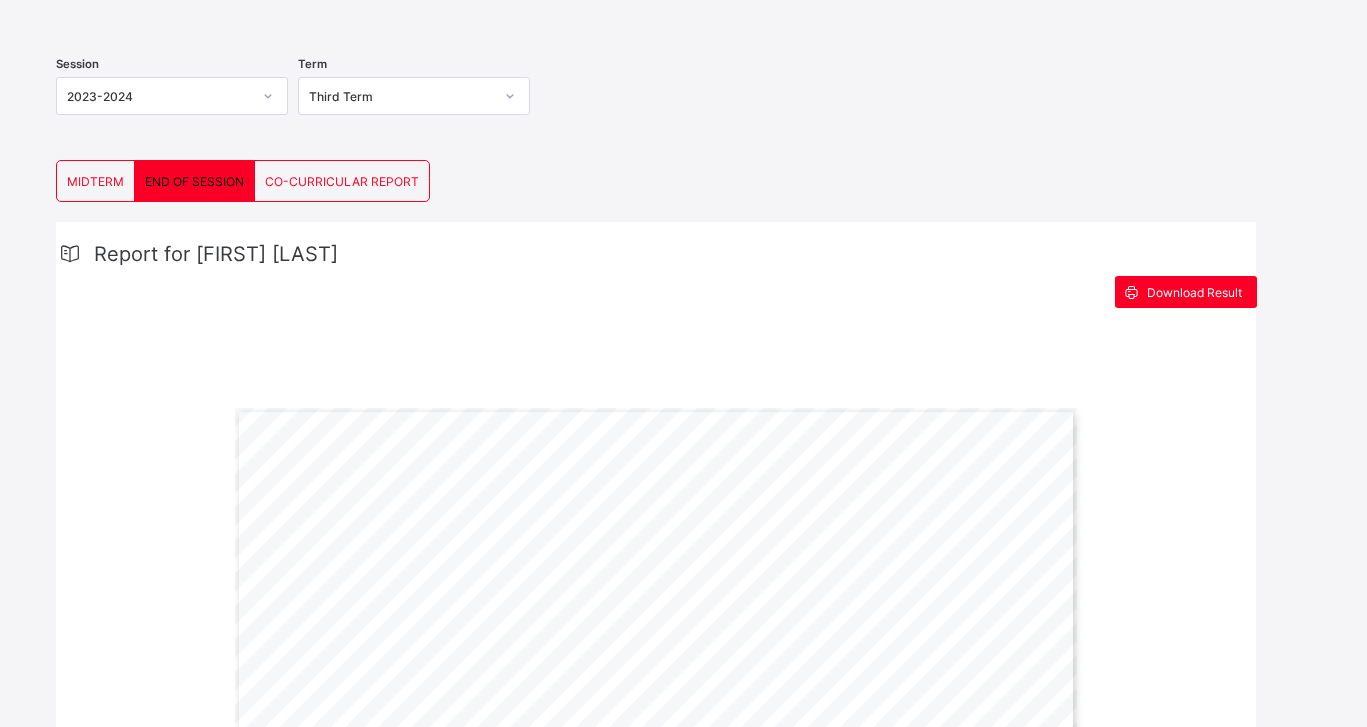 scroll, scrollTop: 31, scrollLeft: 0, axis: vertical 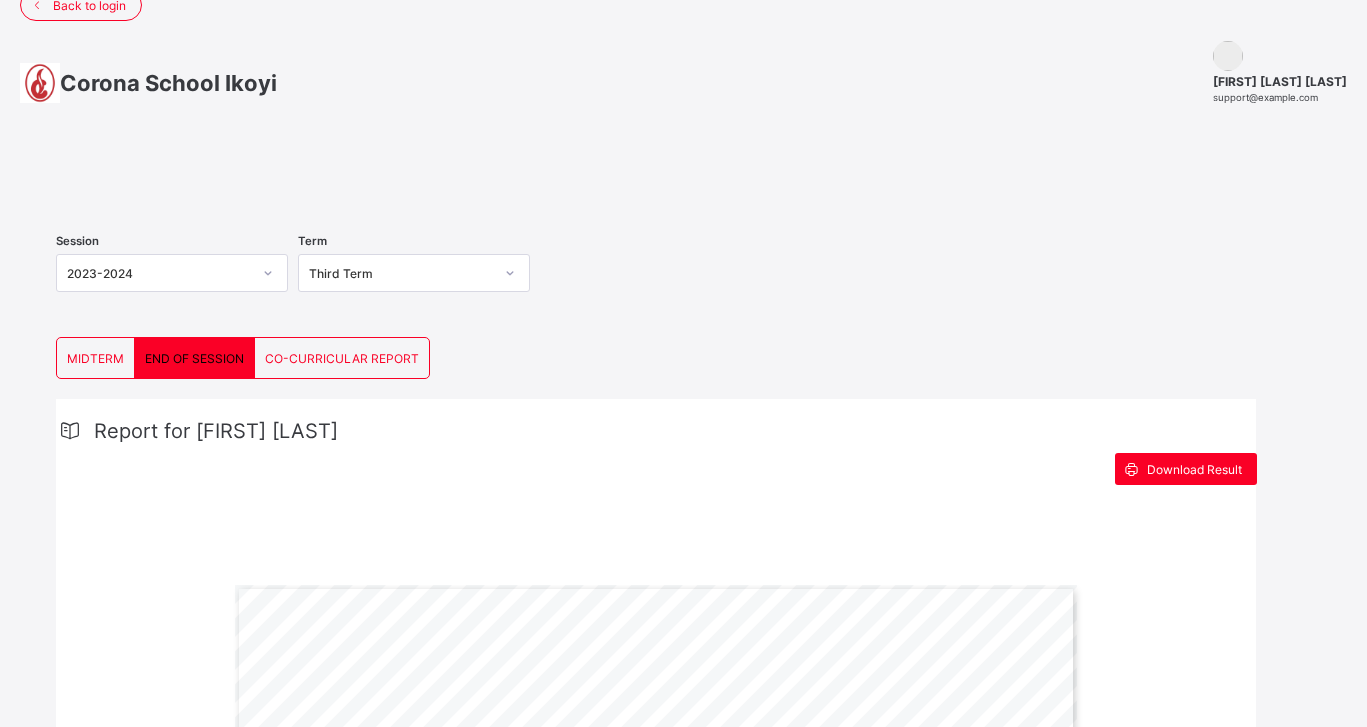 click on "2023-2024" at bounding box center [159, 273] 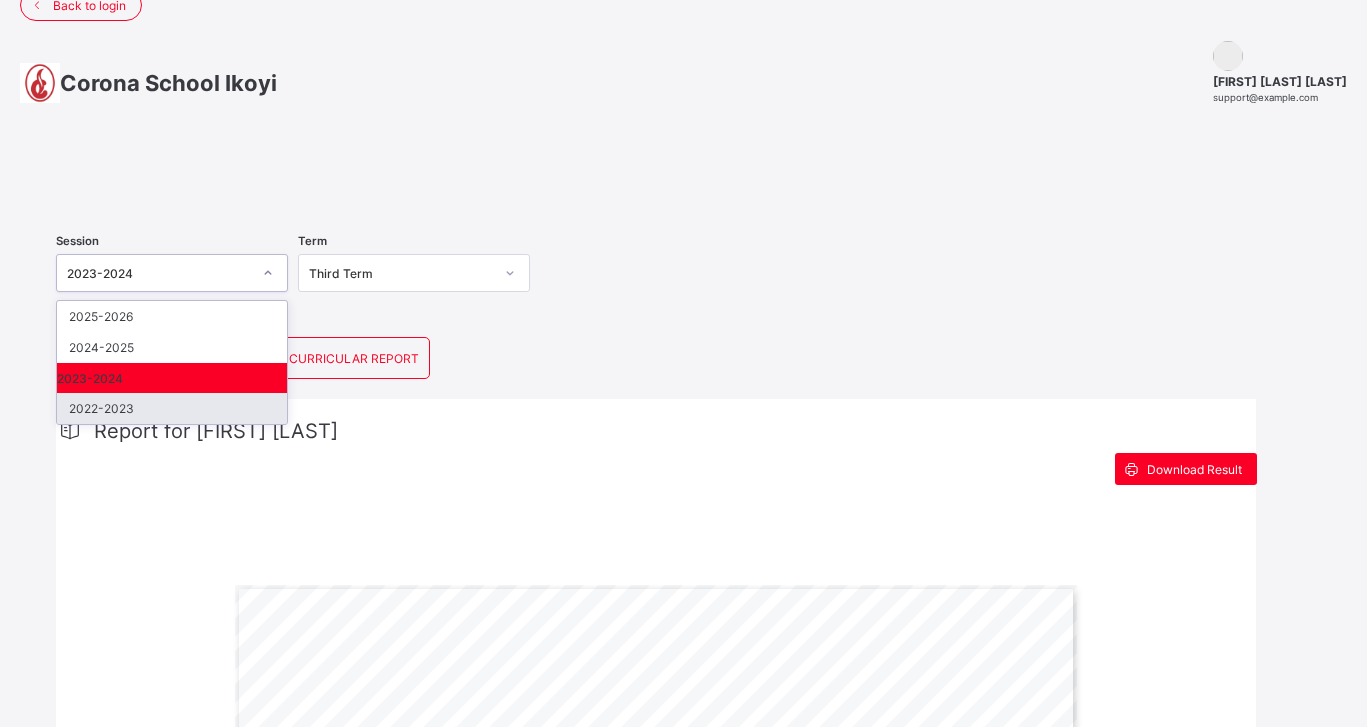 click on "2022-2023" at bounding box center [172, 408] 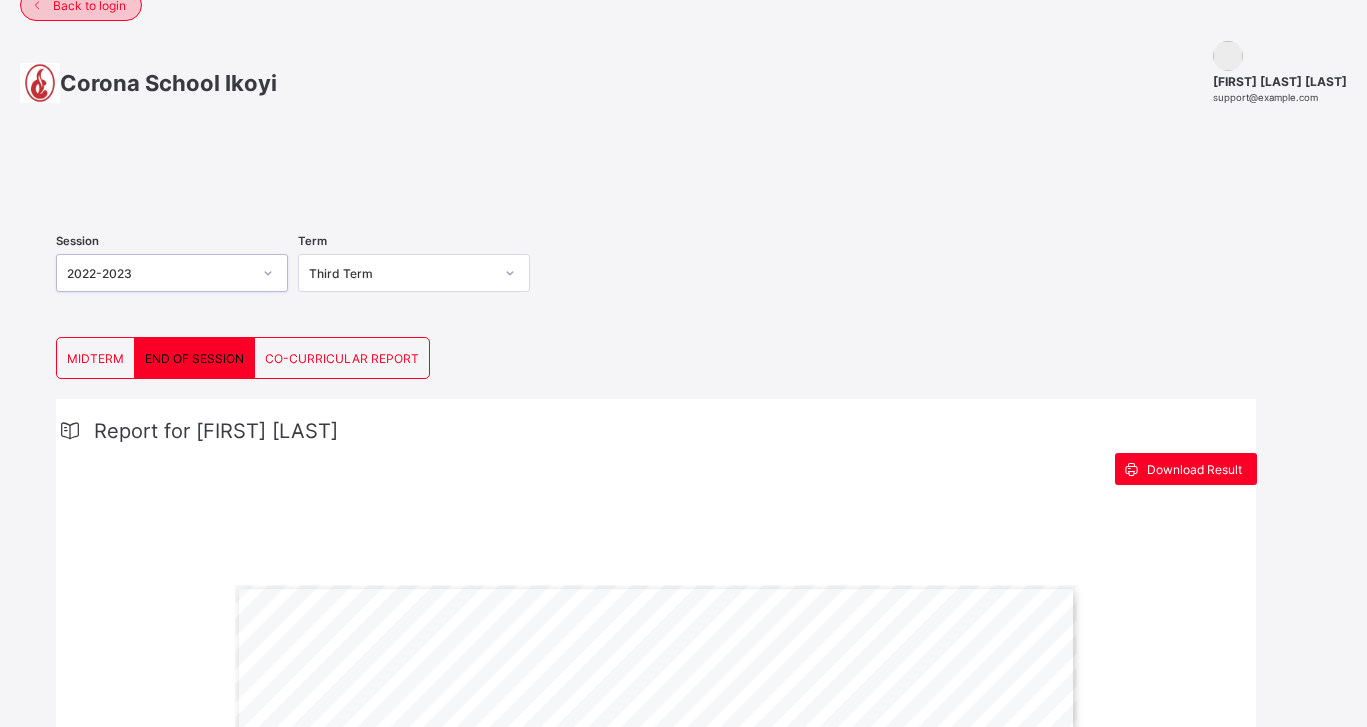 click on "Back to login" at bounding box center (89, 5) 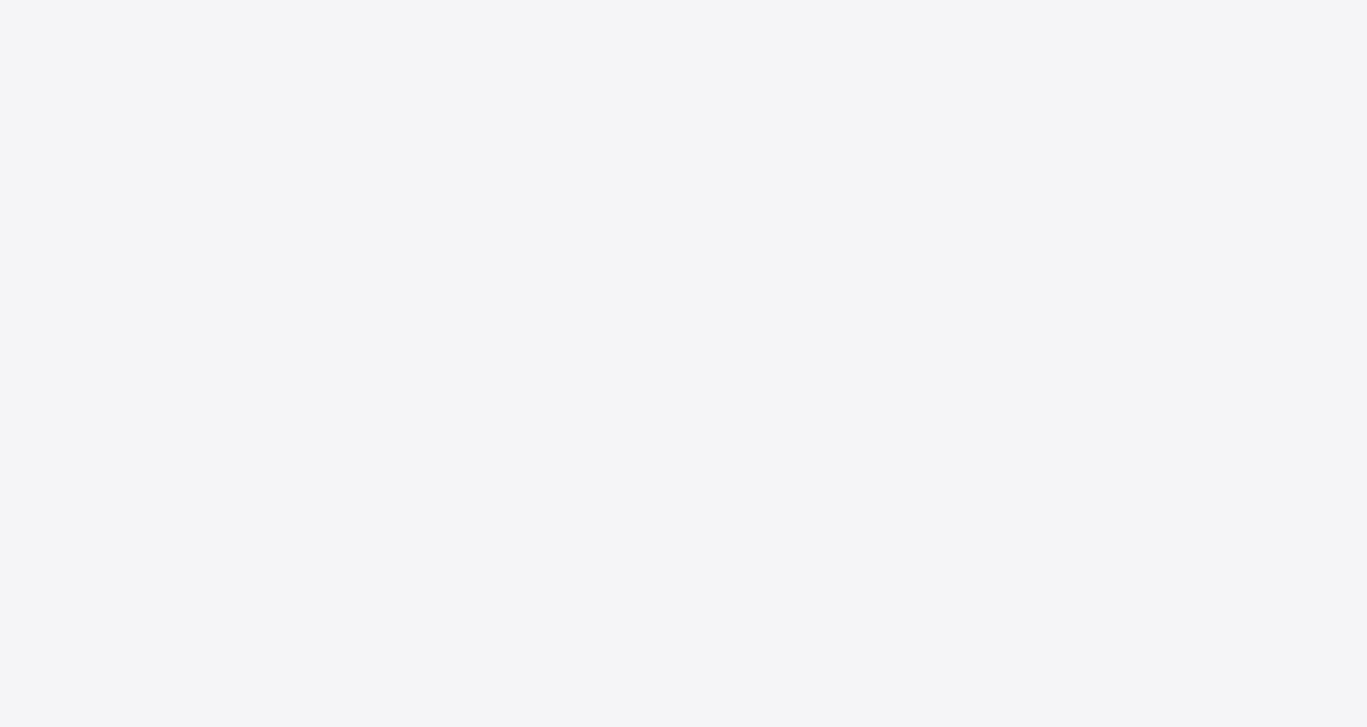 scroll, scrollTop: 0, scrollLeft: 0, axis: both 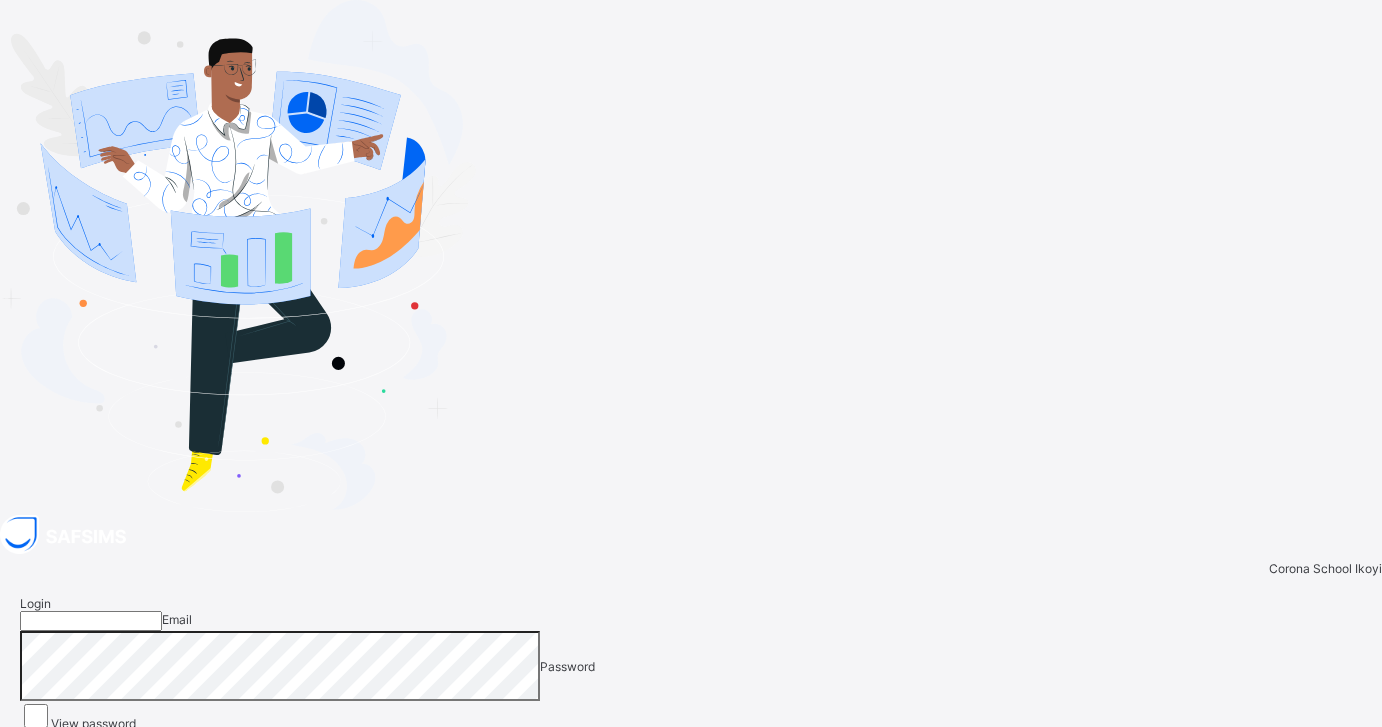type on "**********" 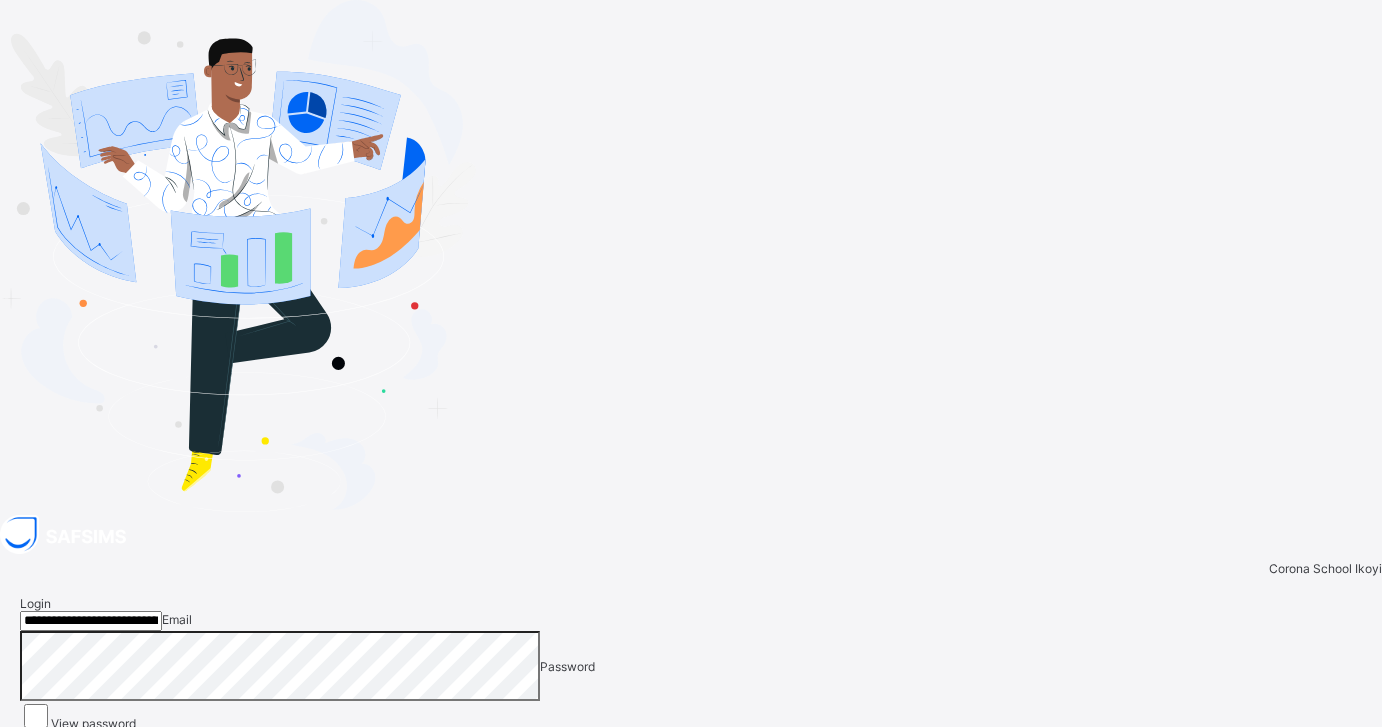 click on "Login" at bounding box center [1329, 738] 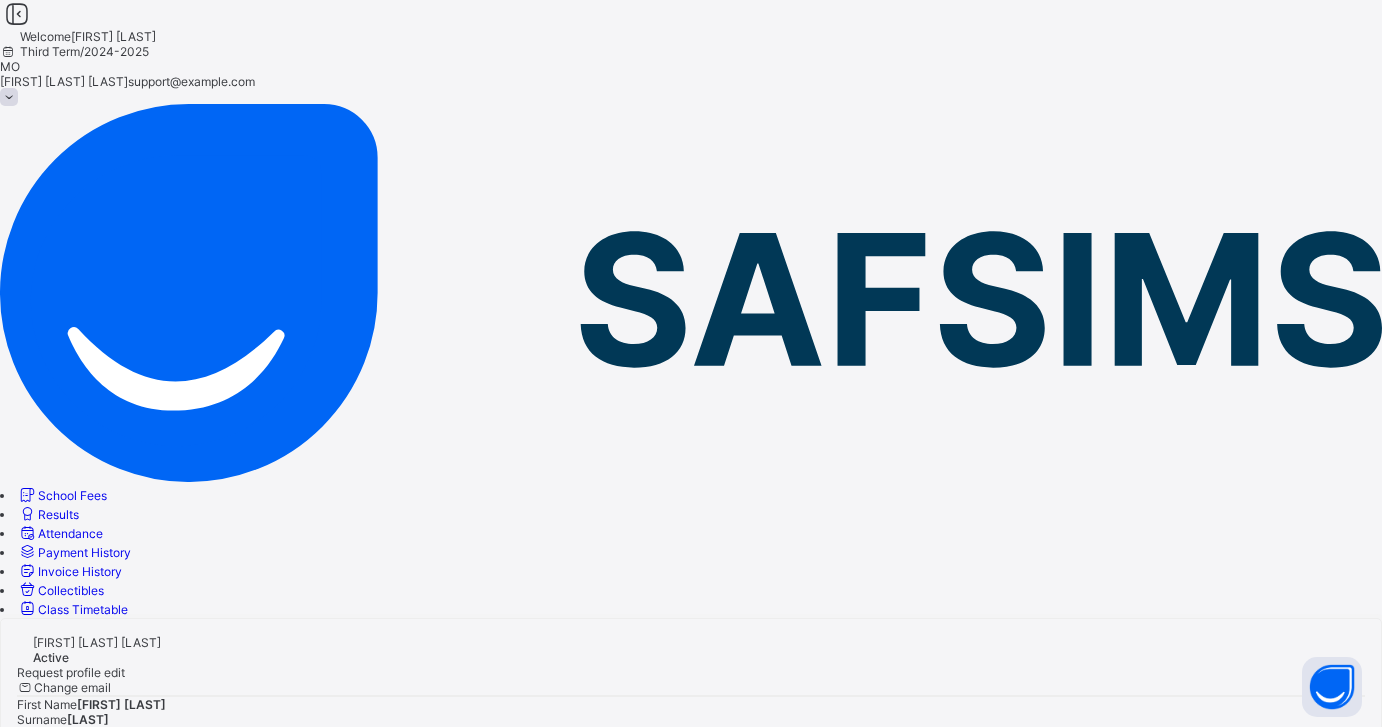 click on "Results" at bounding box center (58, 514) 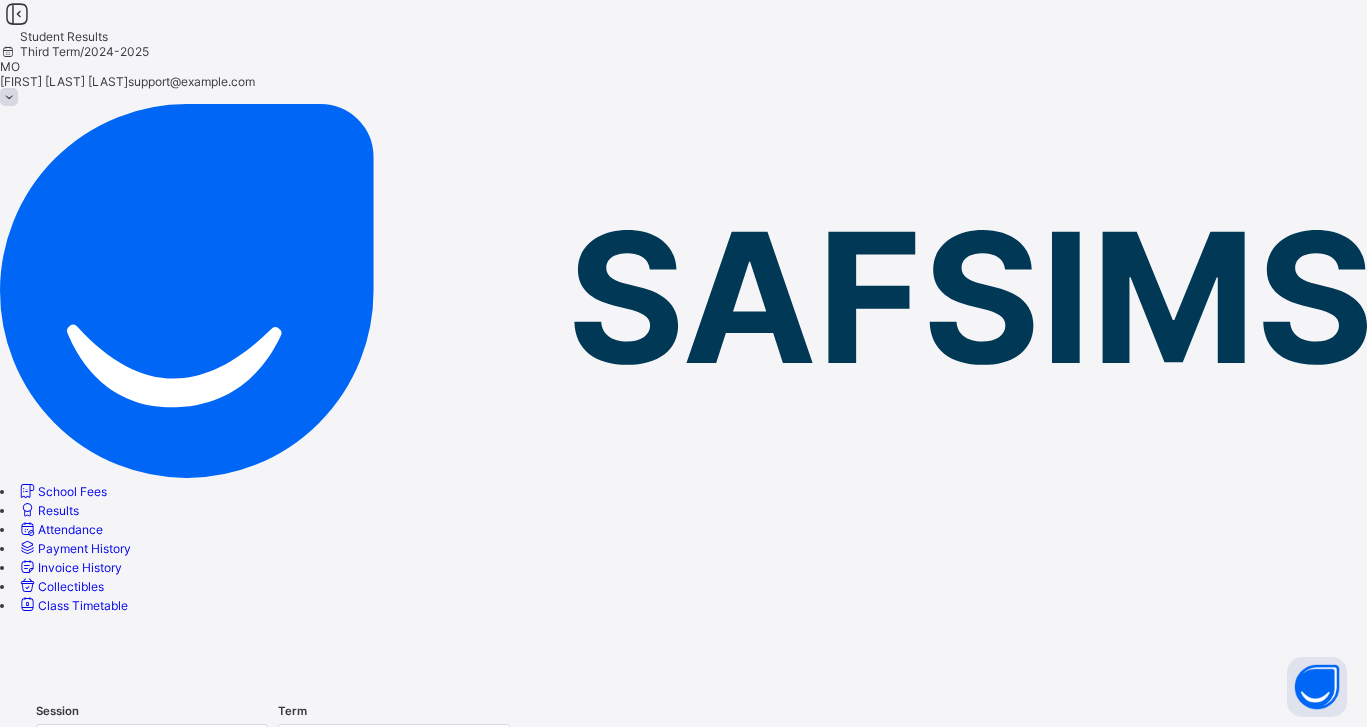click at bounding box center (683, 644) 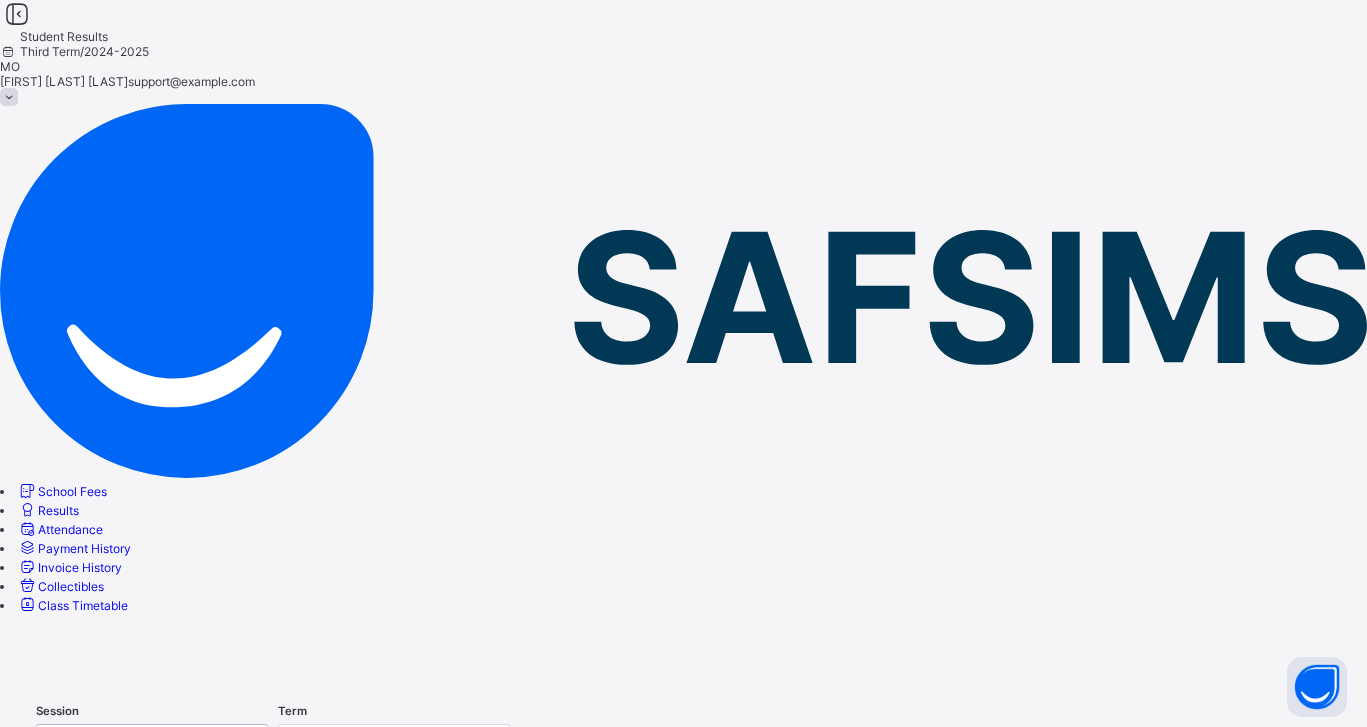 click on "2023-2024" at bounding box center [152, 848] 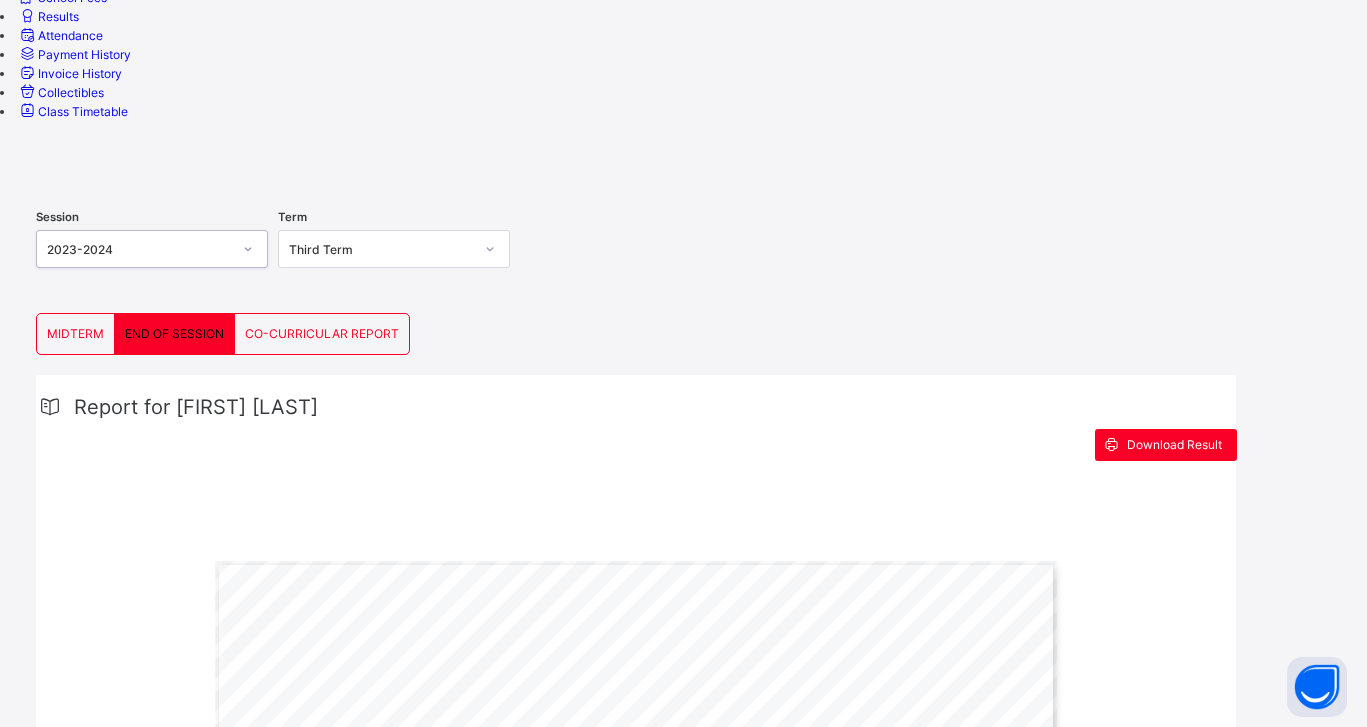 scroll, scrollTop: 0, scrollLeft: 0, axis: both 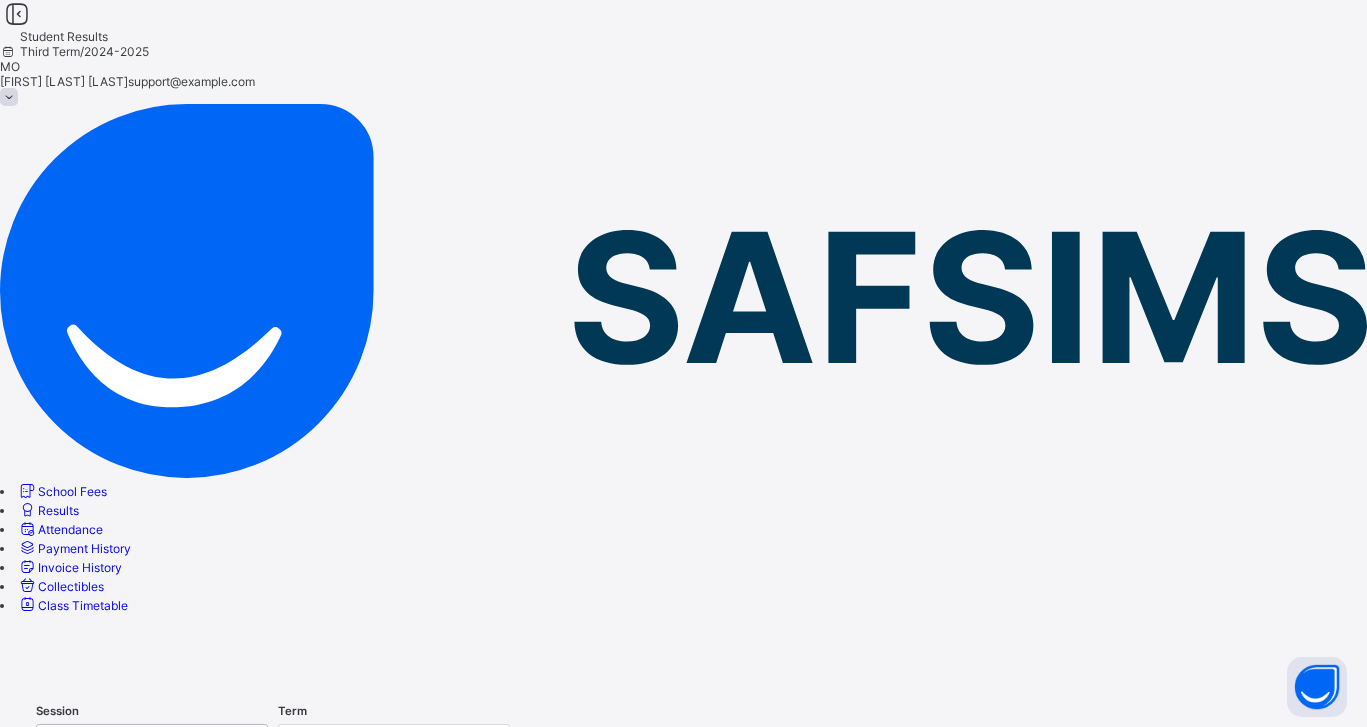 click 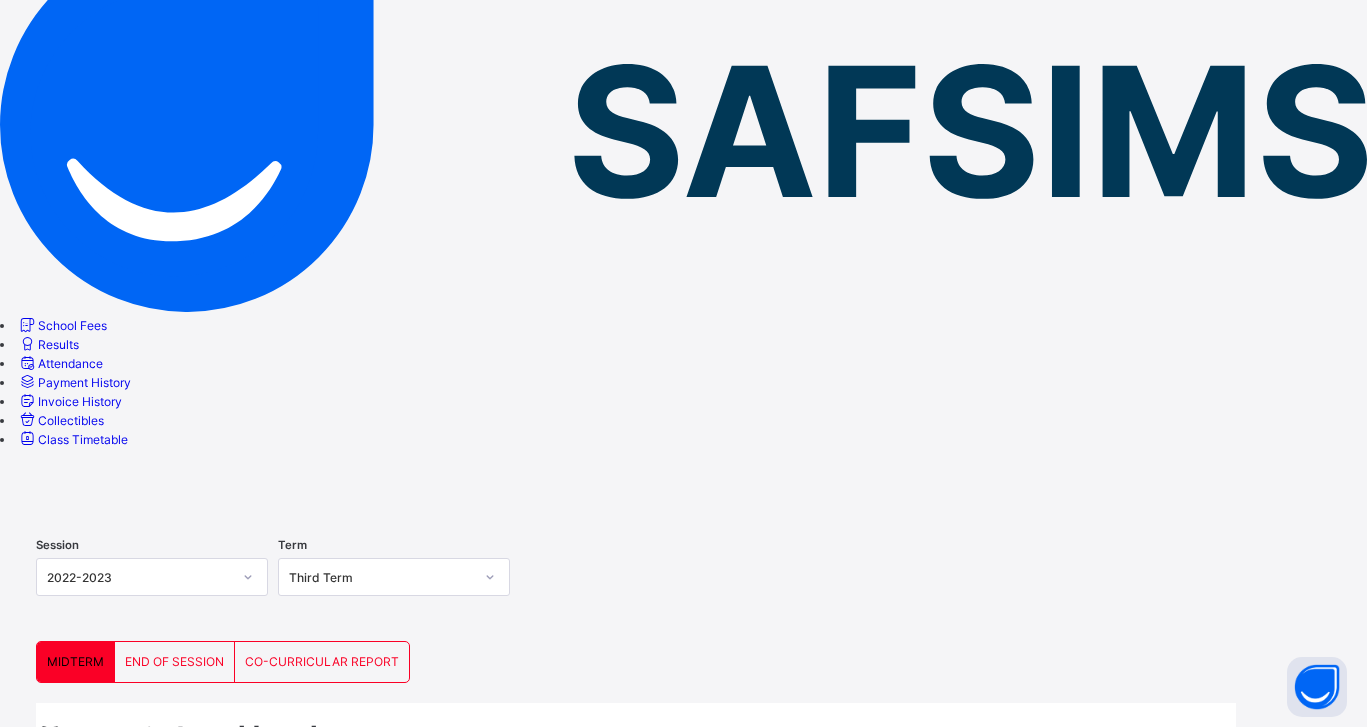 scroll, scrollTop: 0, scrollLeft: 0, axis: both 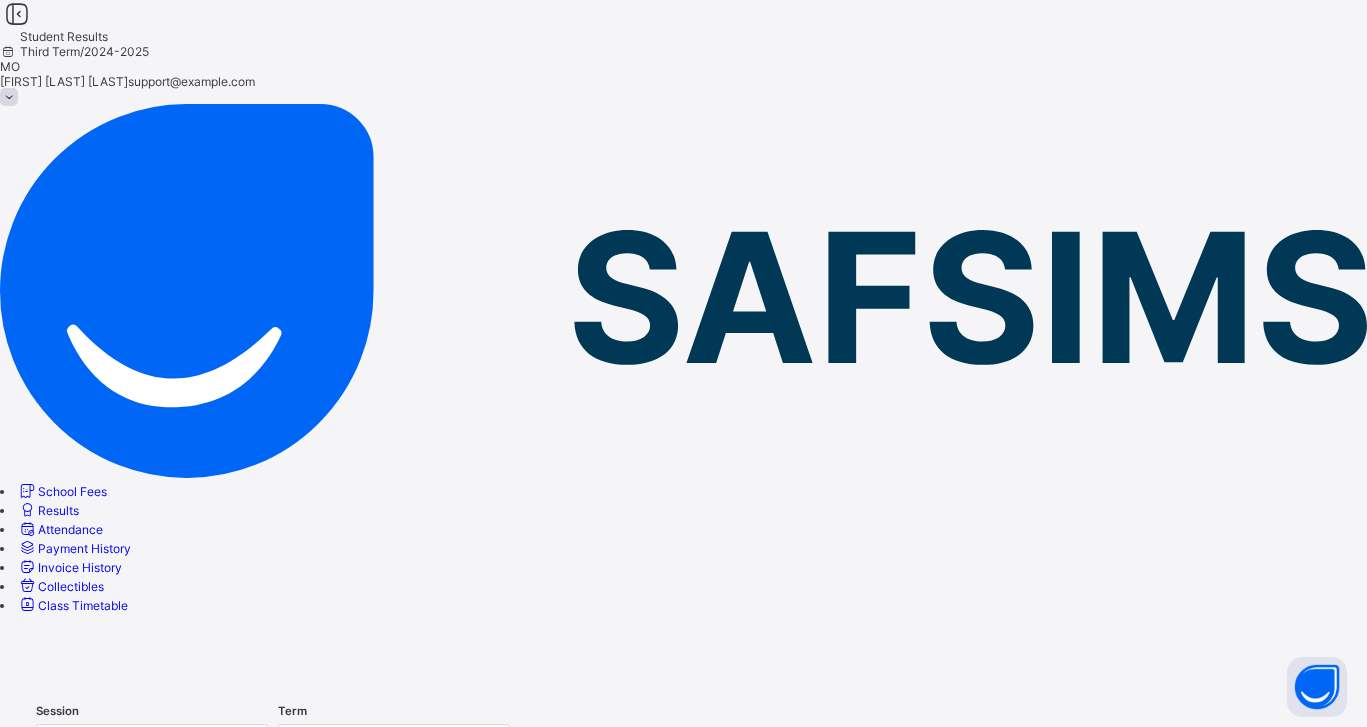 click at bounding box center [683, 644] 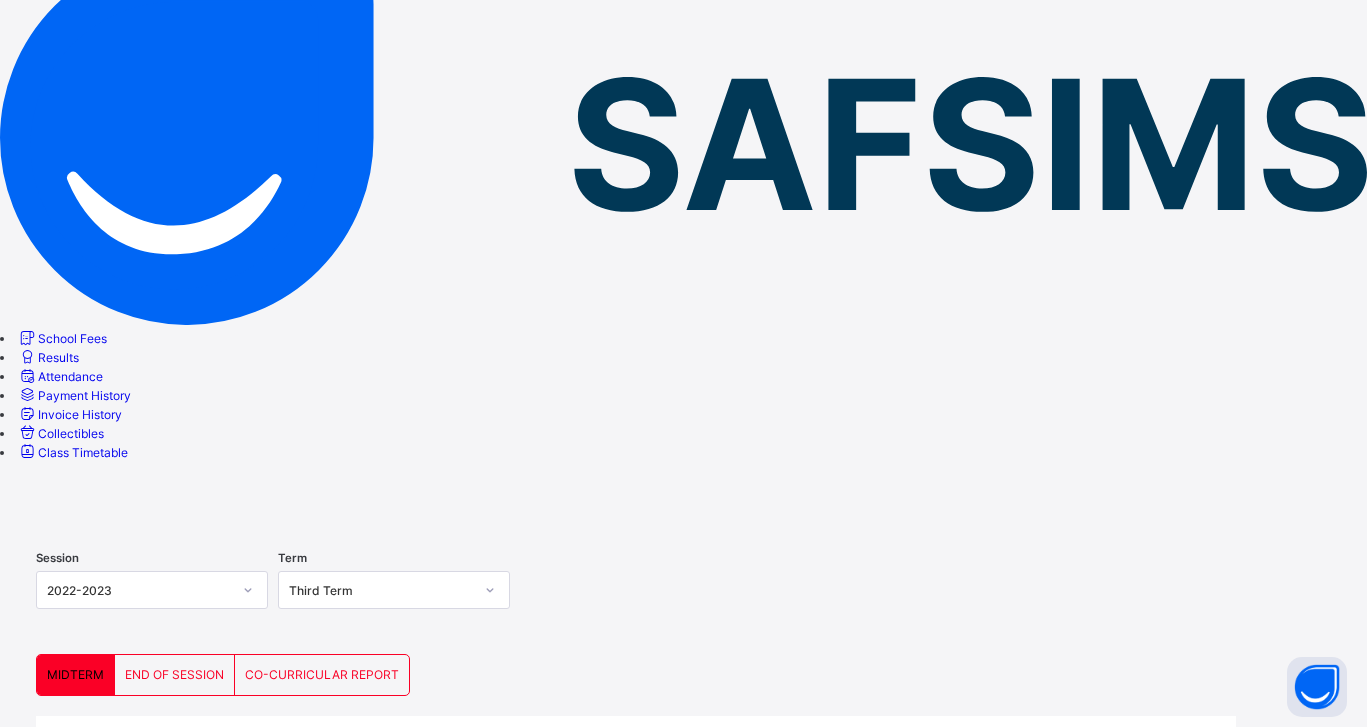 scroll, scrollTop: 0, scrollLeft: 0, axis: both 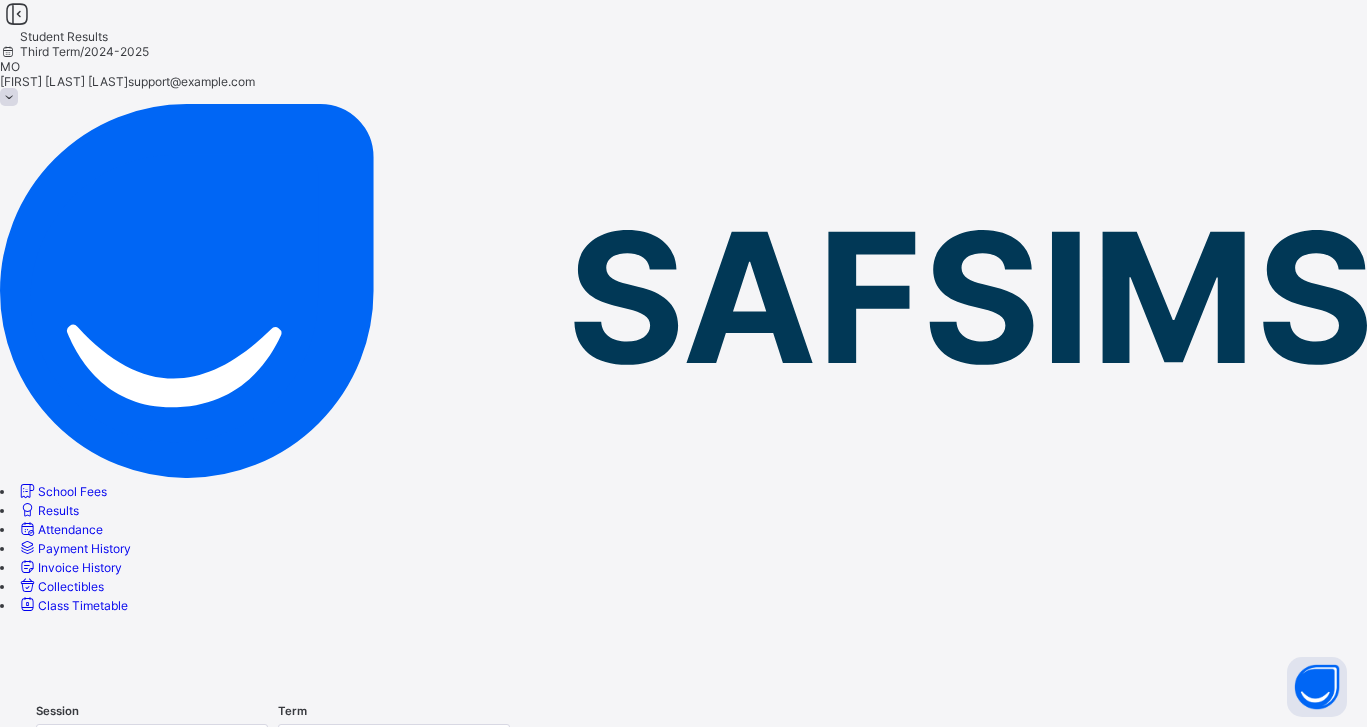 click on "2022-2023" at bounding box center (139, 742) 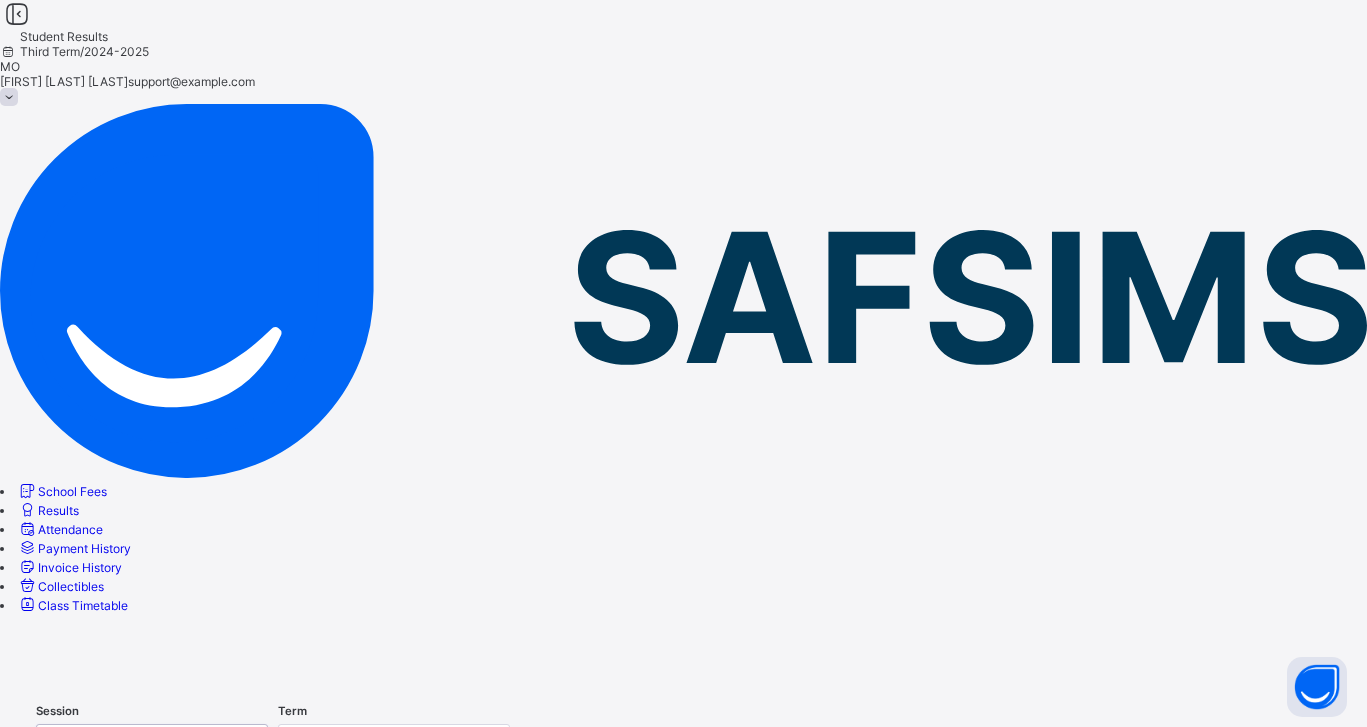 click on "2023-2024" at bounding box center [152, 848] 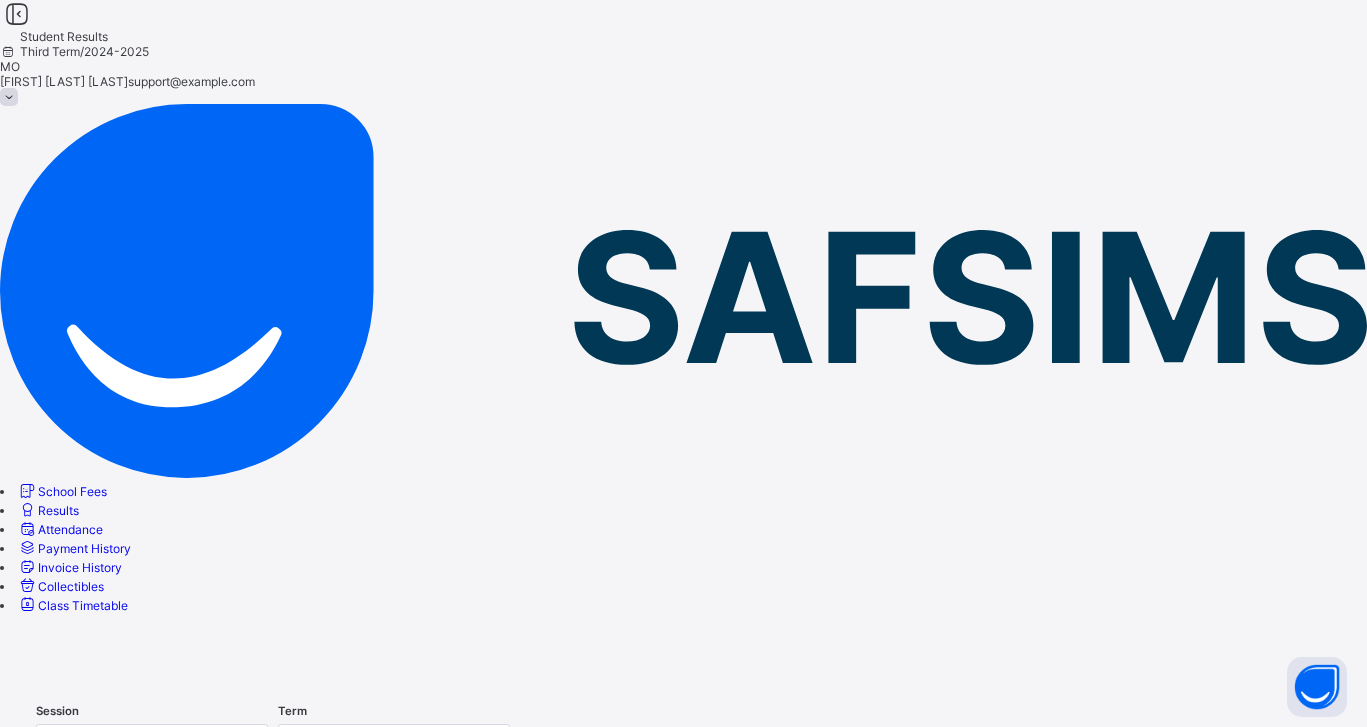 click on "END OF SESSION" at bounding box center (174, 827) 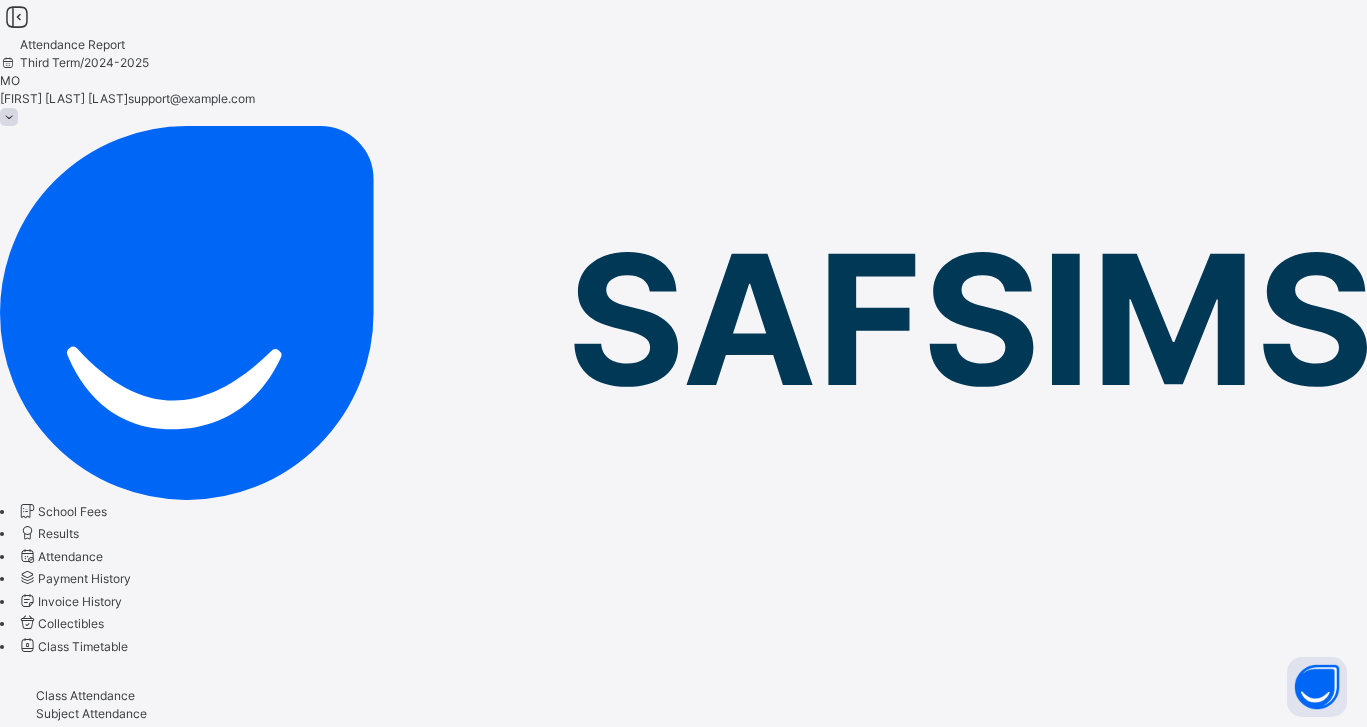 select on "****" 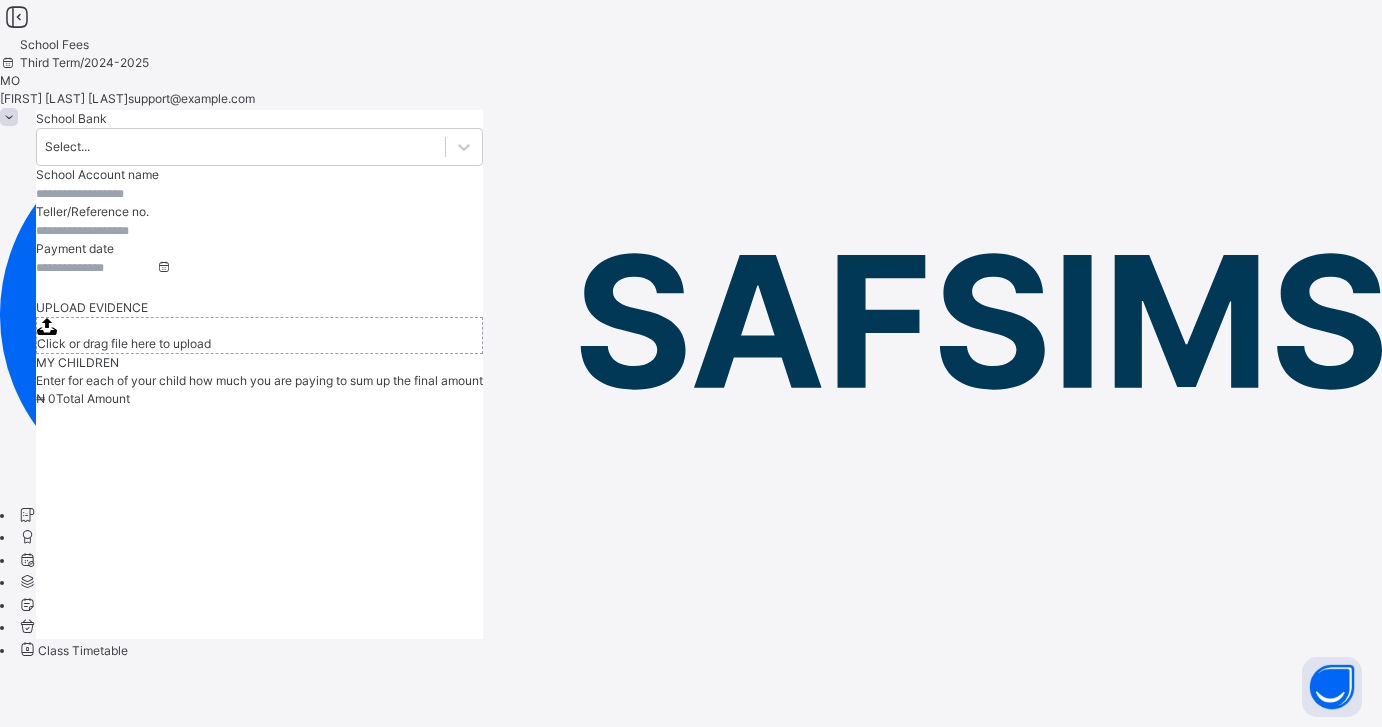 click on "Results" at bounding box center (58, 537) 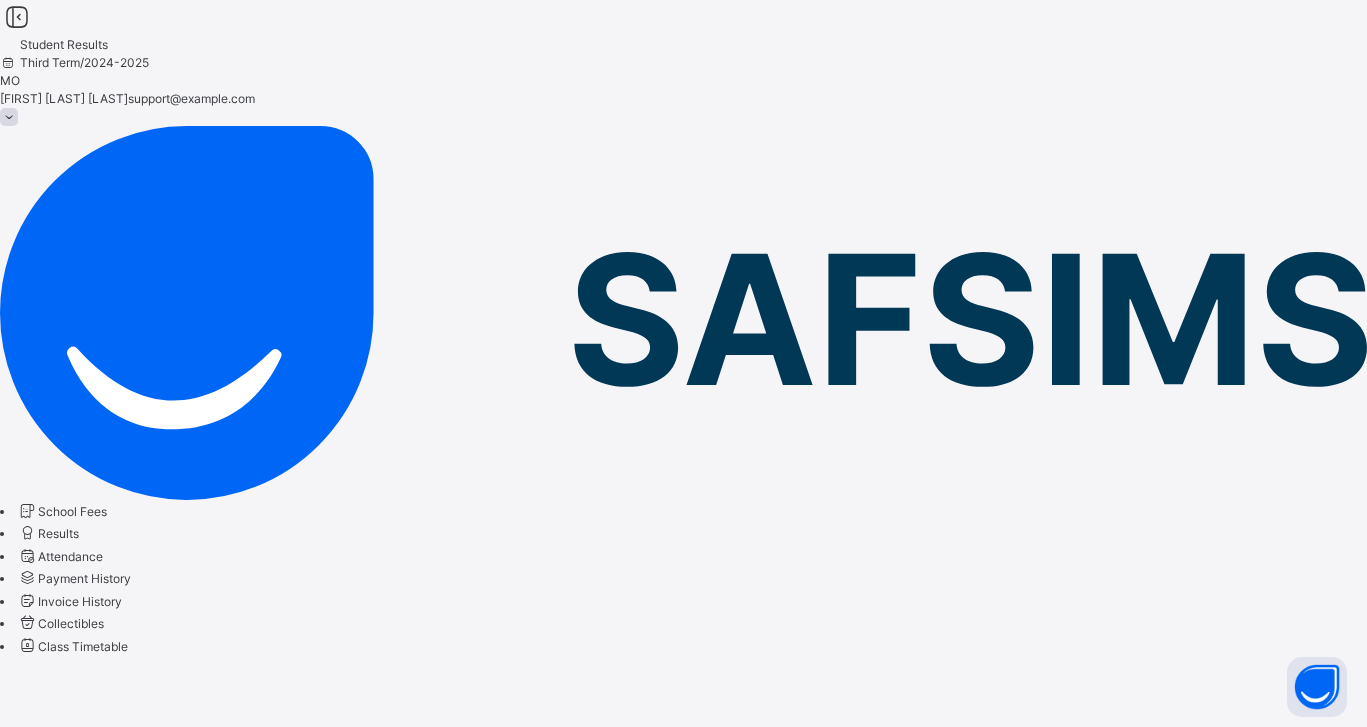 click on "END OF SESSION" at bounding box center [174, 871] 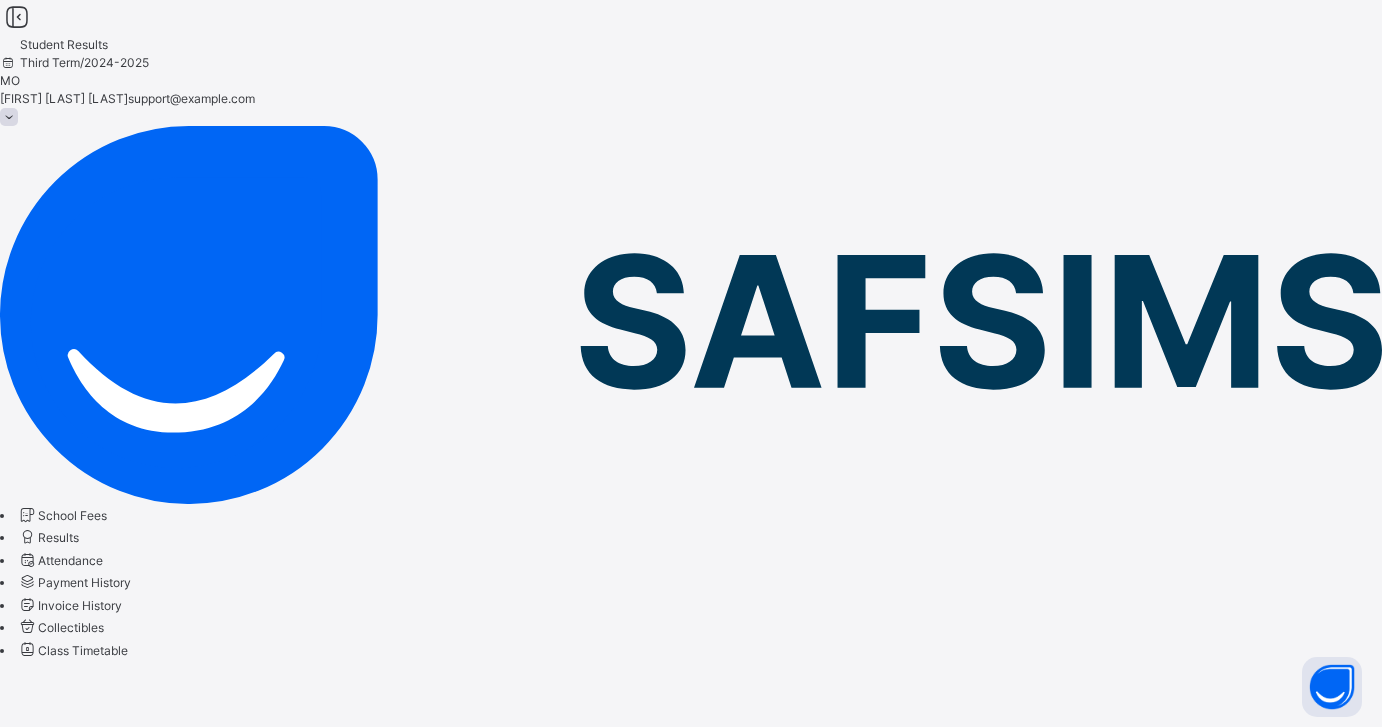 click at bounding box center [691, 691] 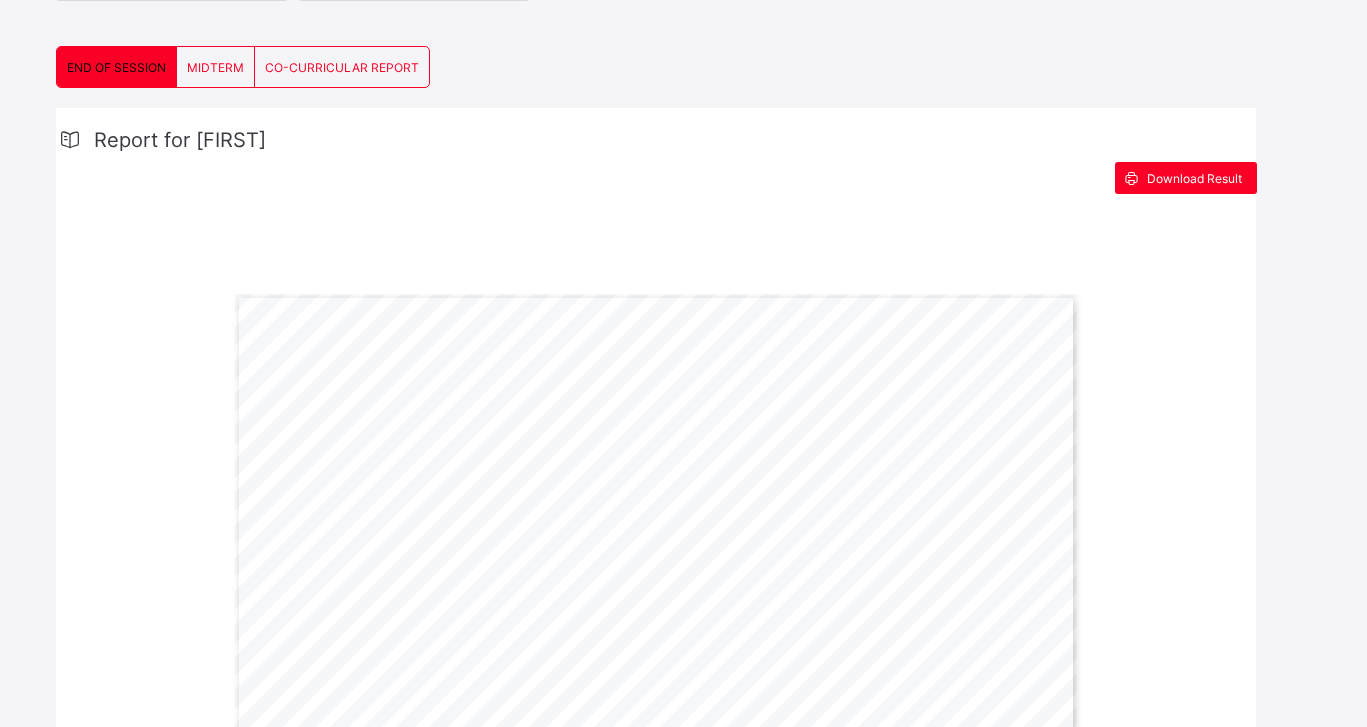 scroll, scrollTop: 178, scrollLeft: 0, axis: vertical 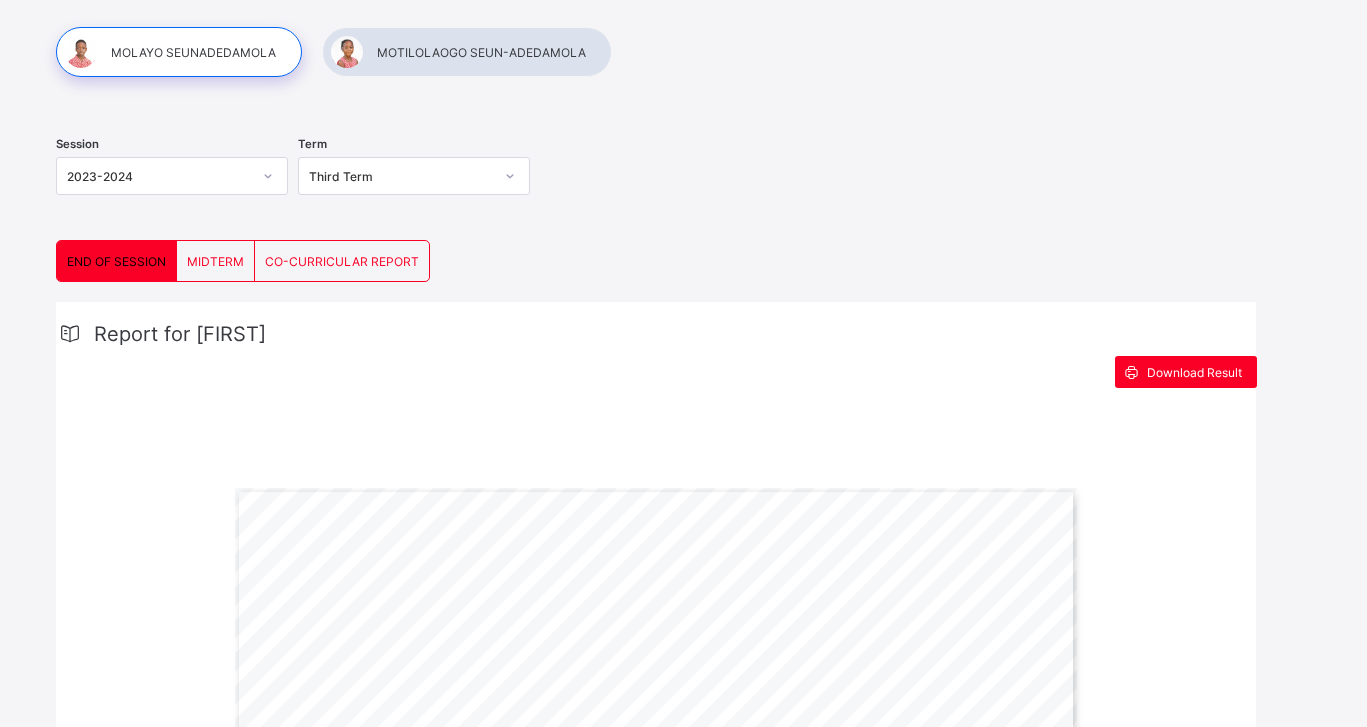 click at bounding box center [467, 52] 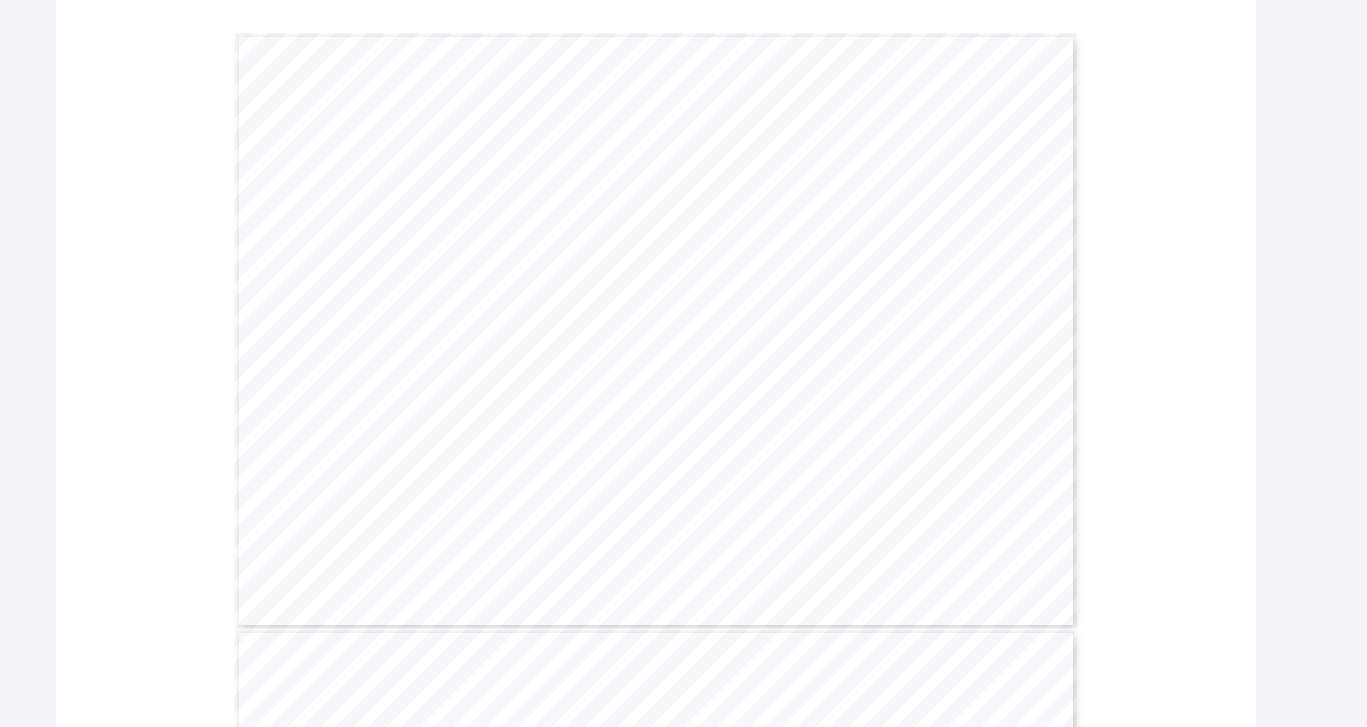 scroll, scrollTop: 0, scrollLeft: 0, axis: both 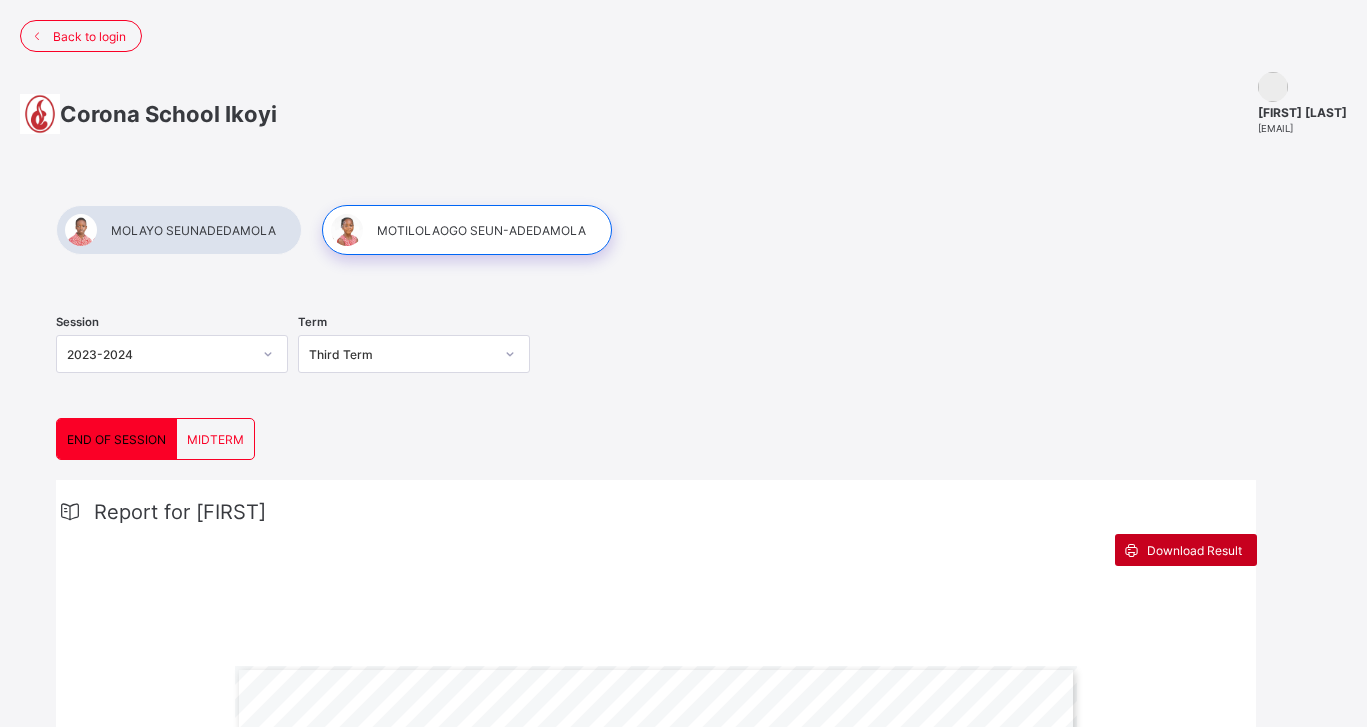 click on "Download Result" at bounding box center (1186, 550) 